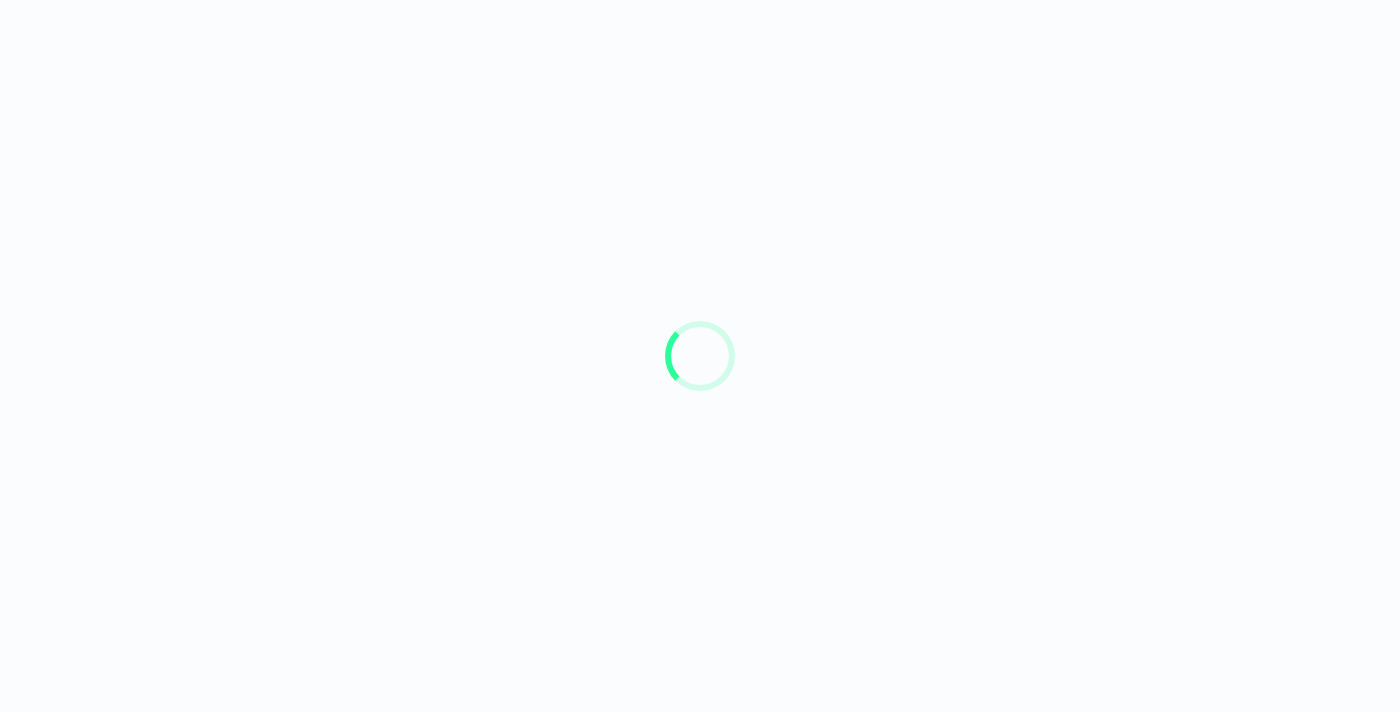 scroll, scrollTop: 0, scrollLeft: 0, axis: both 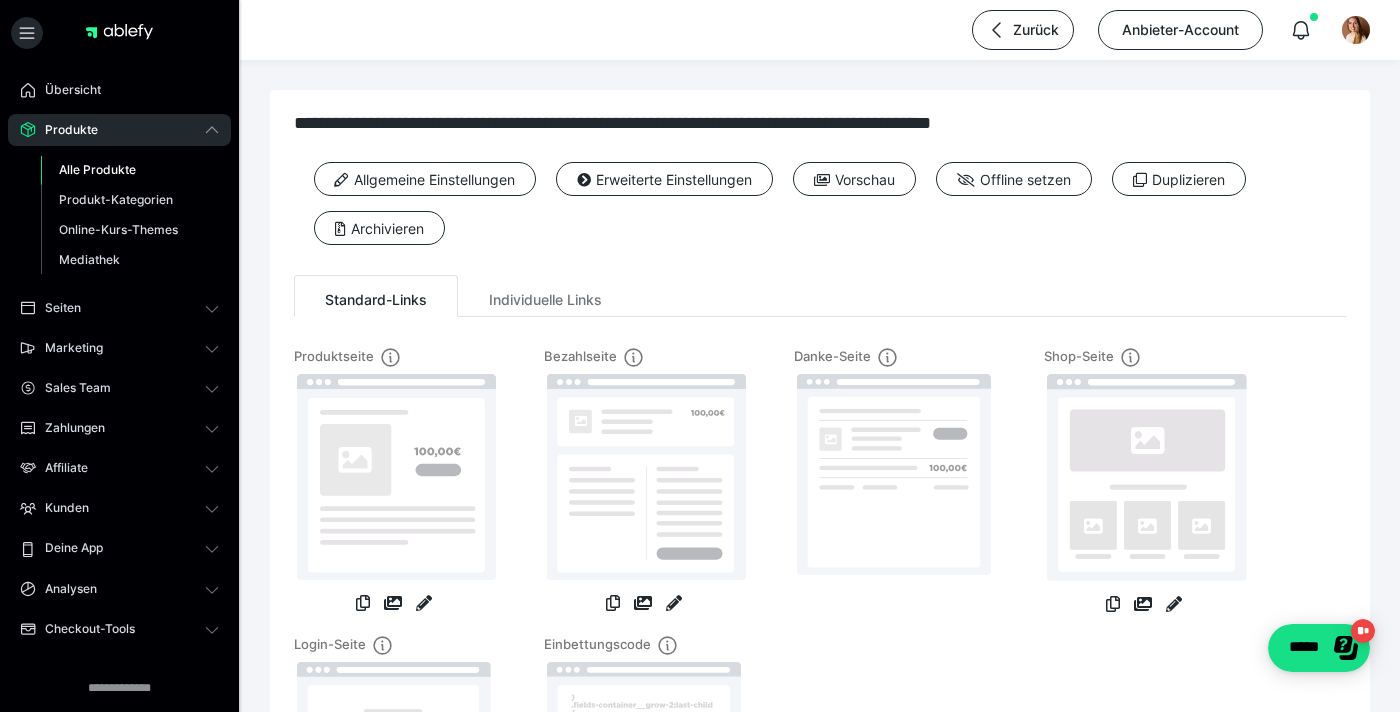 click on "Alle Produkte" at bounding box center (97, 169) 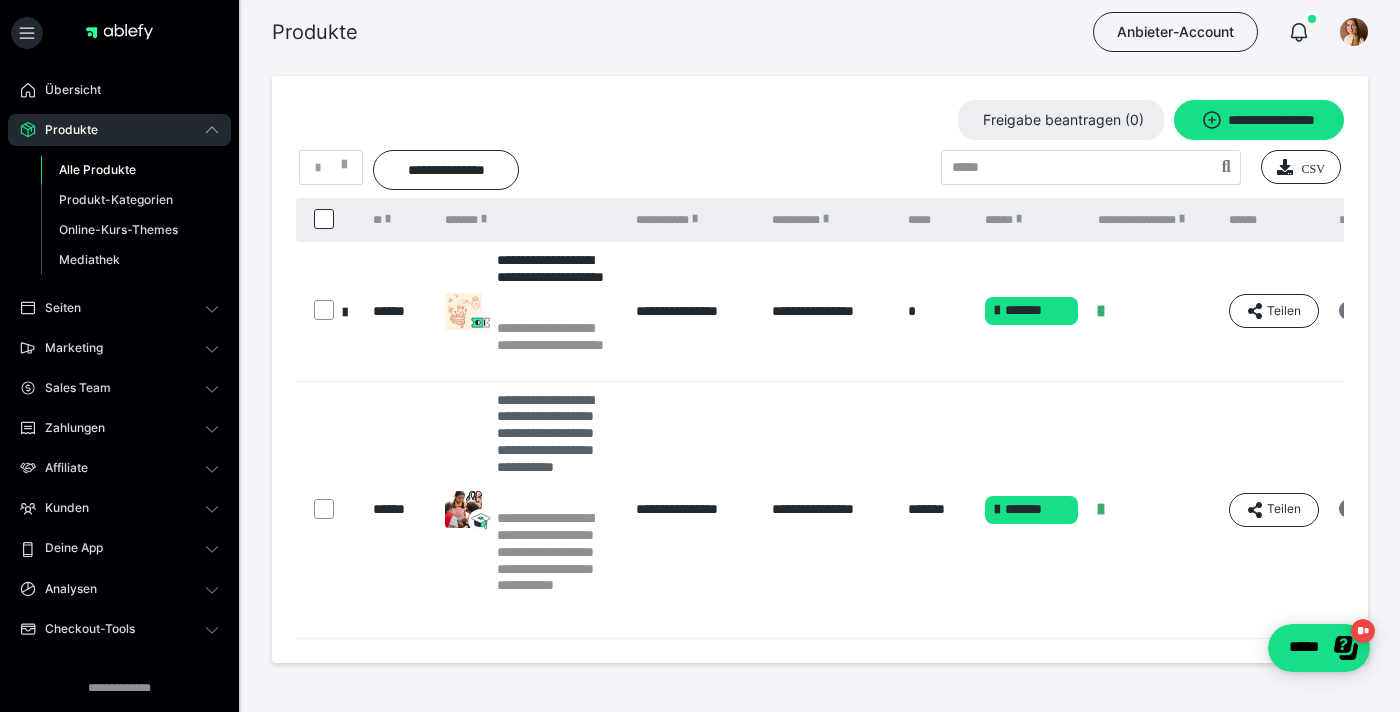 click on "**********" at bounding box center (557, 451) 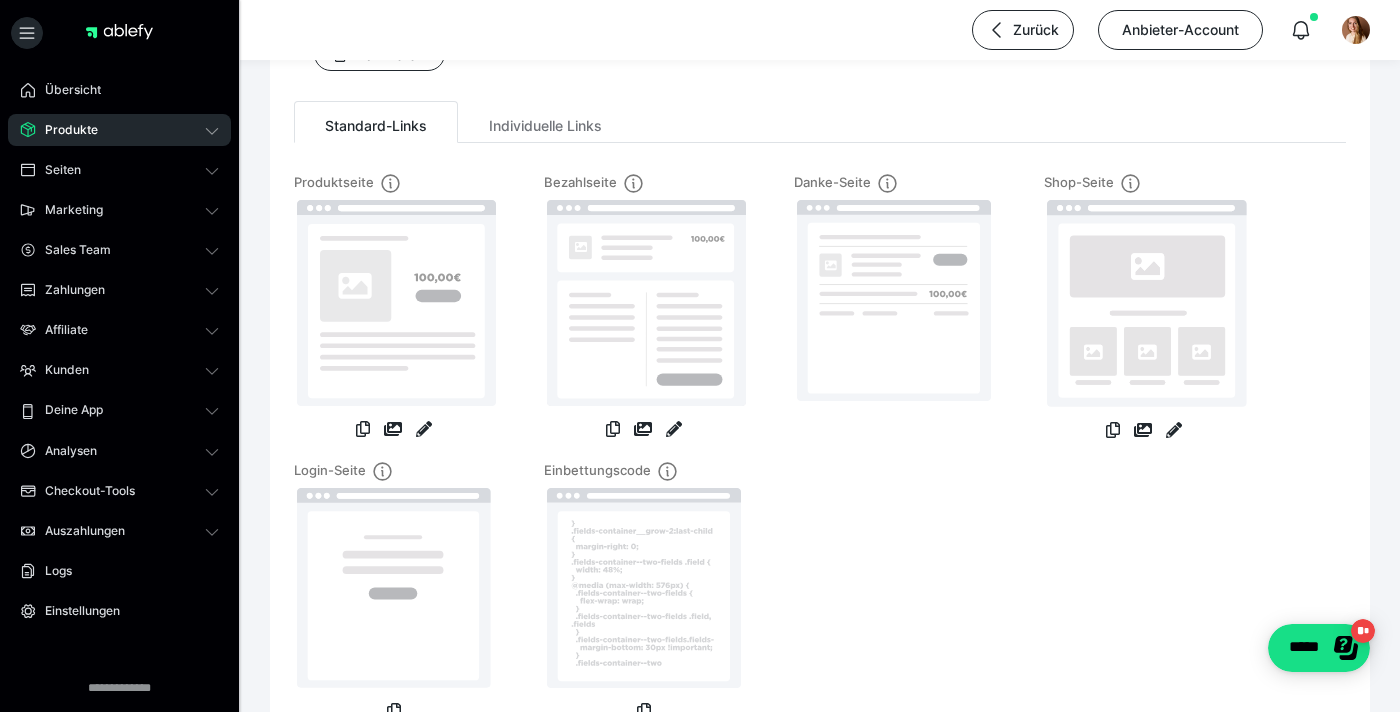 scroll, scrollTop: 176, scrollLeft: 0, axis: vertical 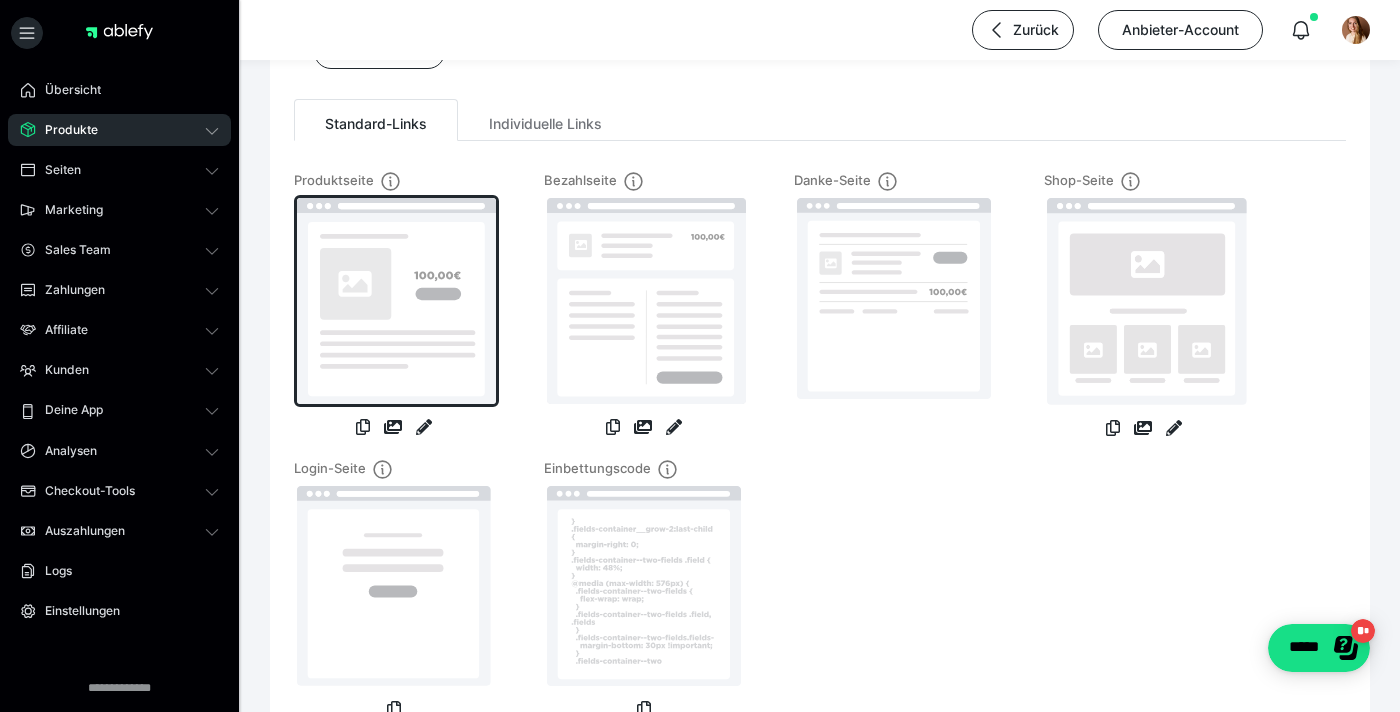 click at bounding box center [396, 301] 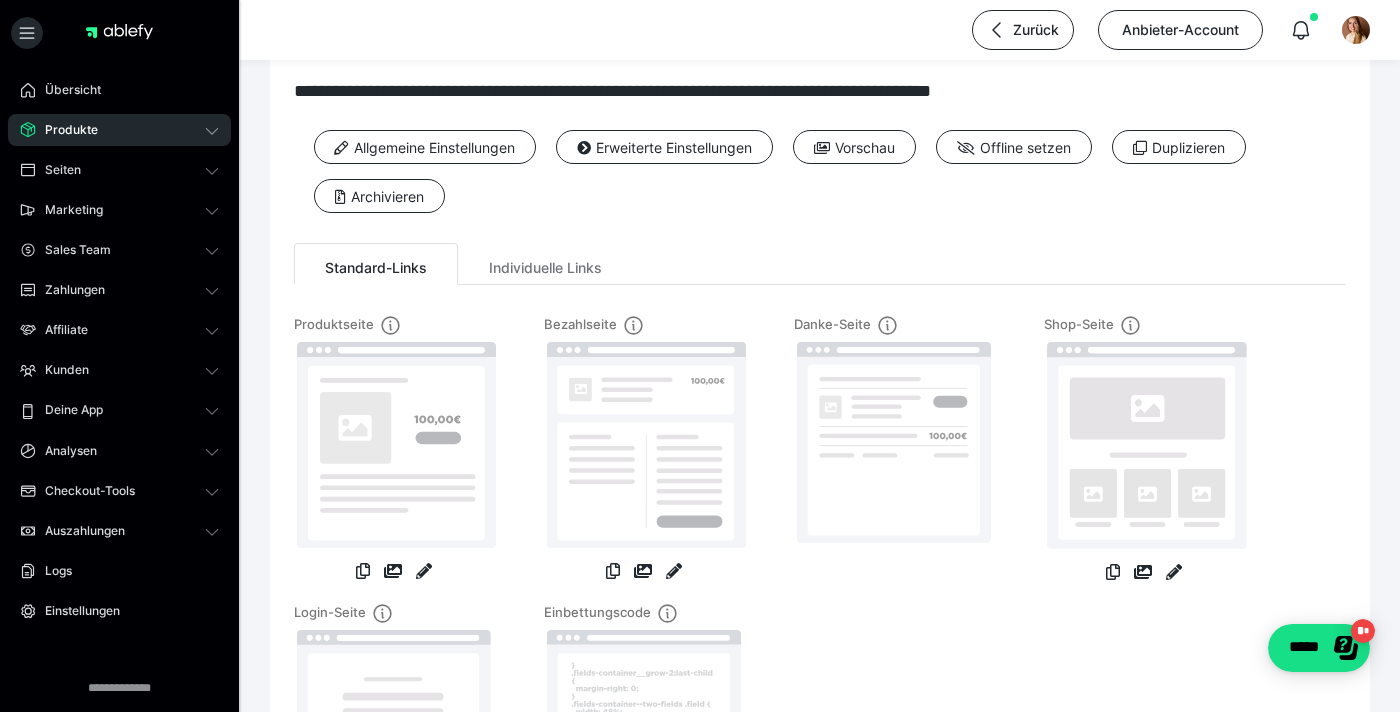 scroll, scrollTop: 0, scrollLeft: 0, axis: both 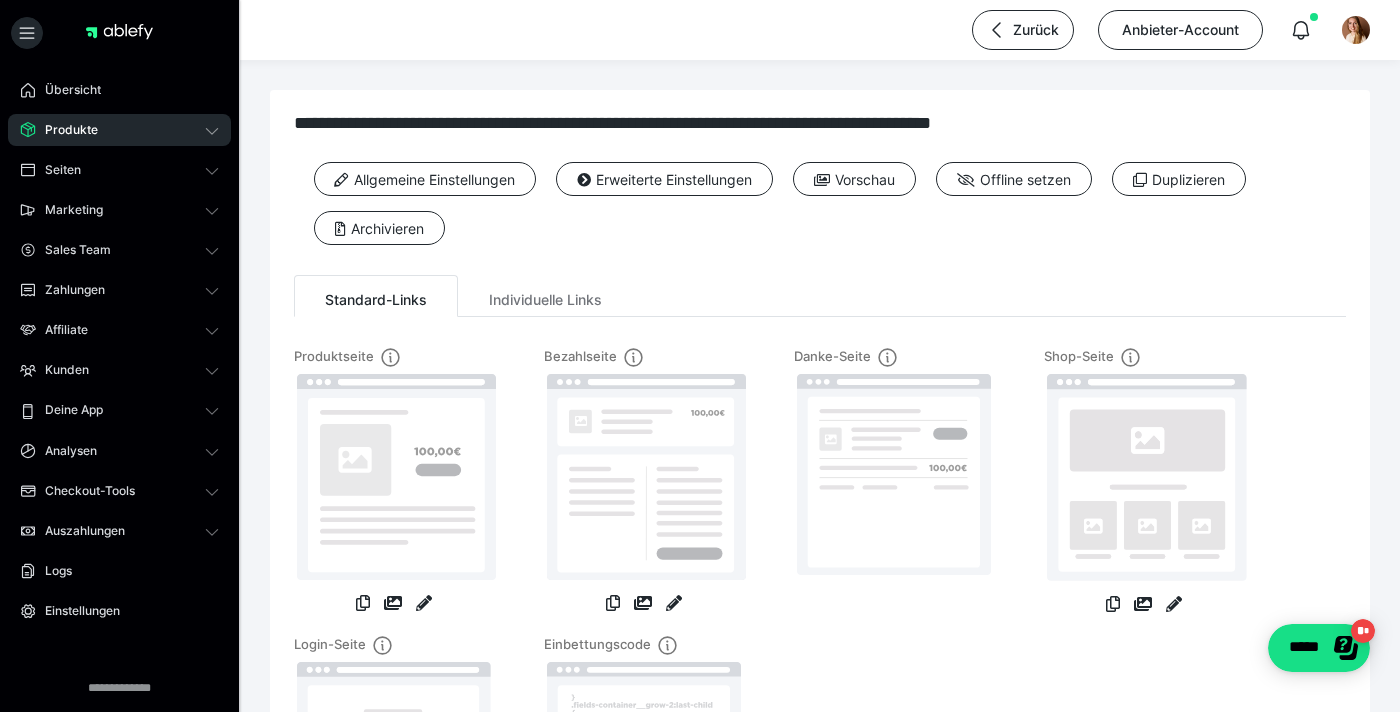 click at bounding box center (424, 605) 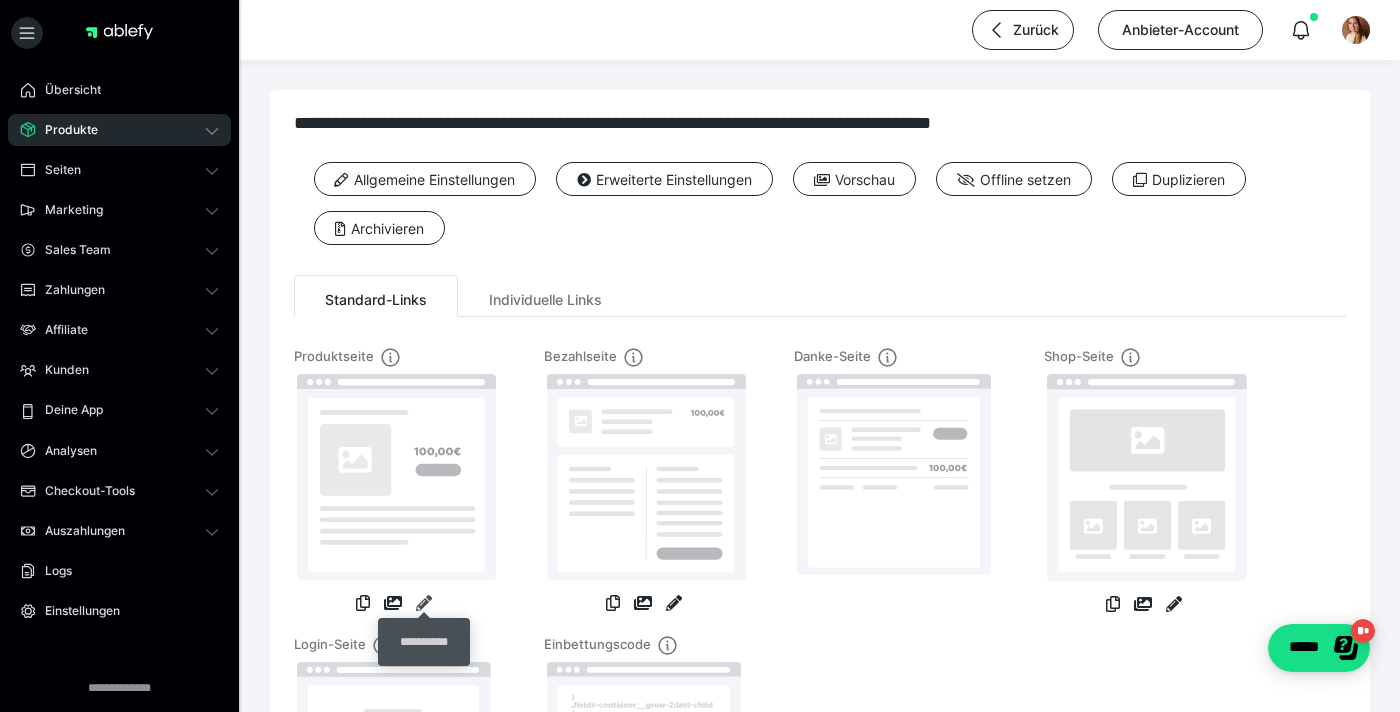 click at bounding box center [424, 603] 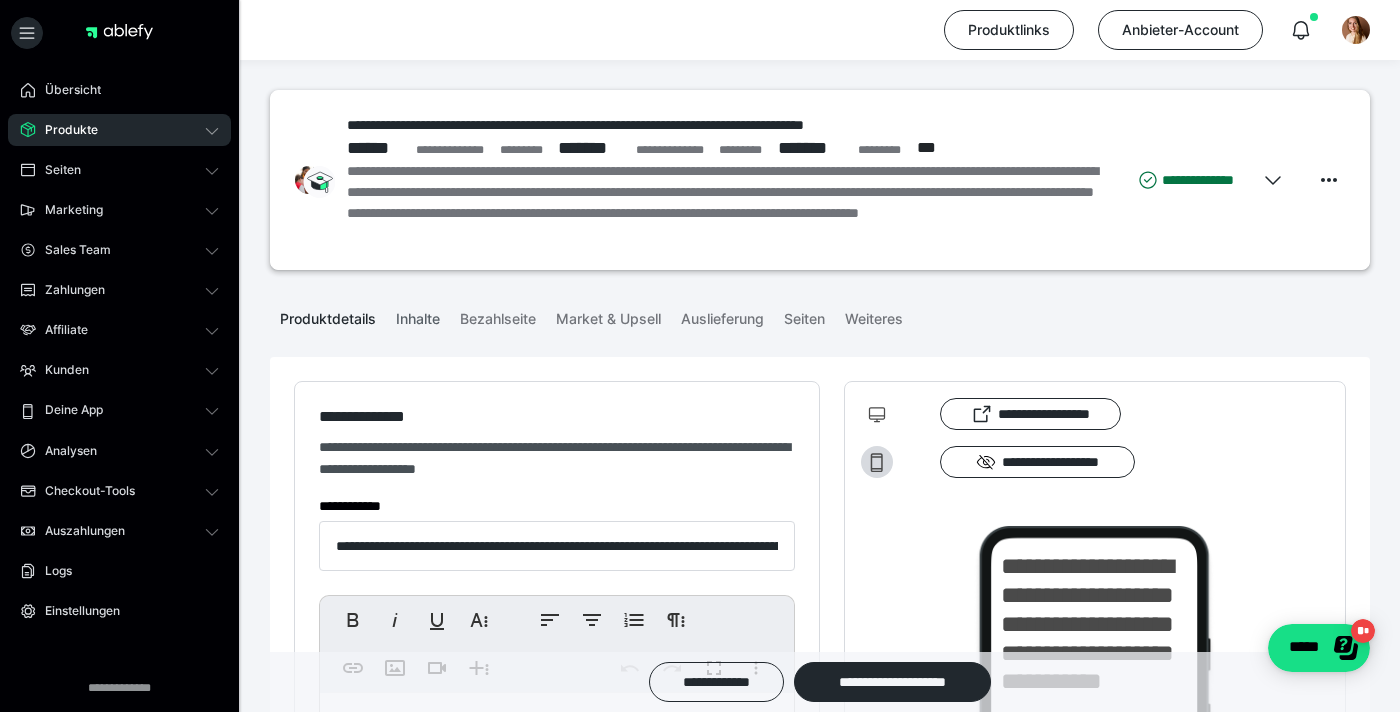 type on "**********" 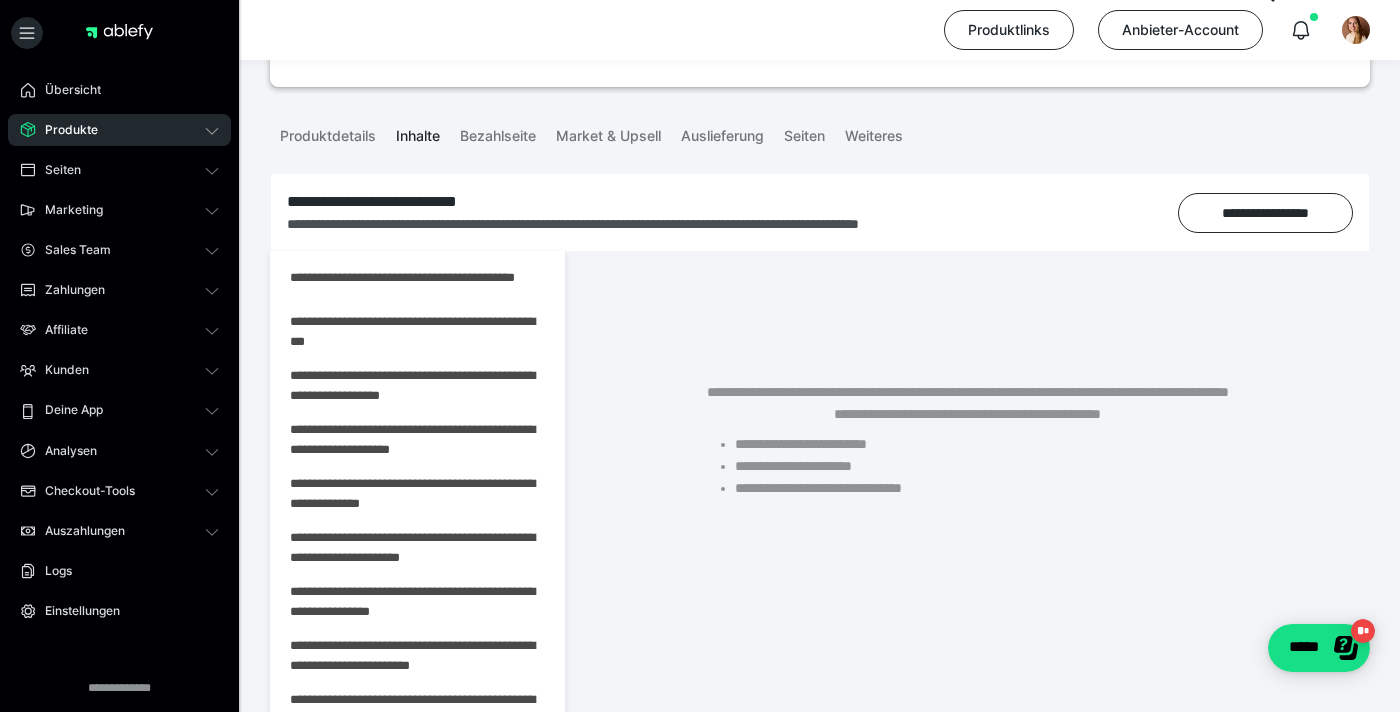 scroll, scrollTop: 239, scrollLeft: 0, axis: vertical 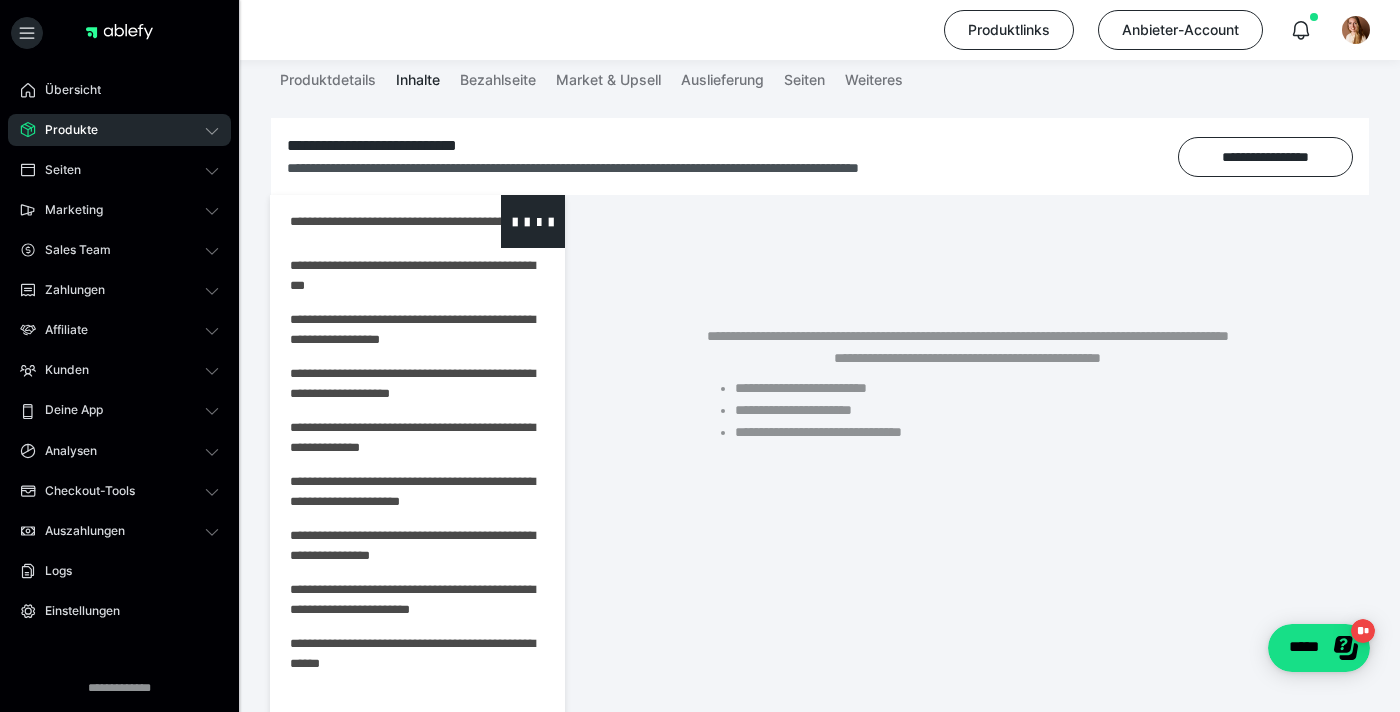 click at bounding box center [365, 221] 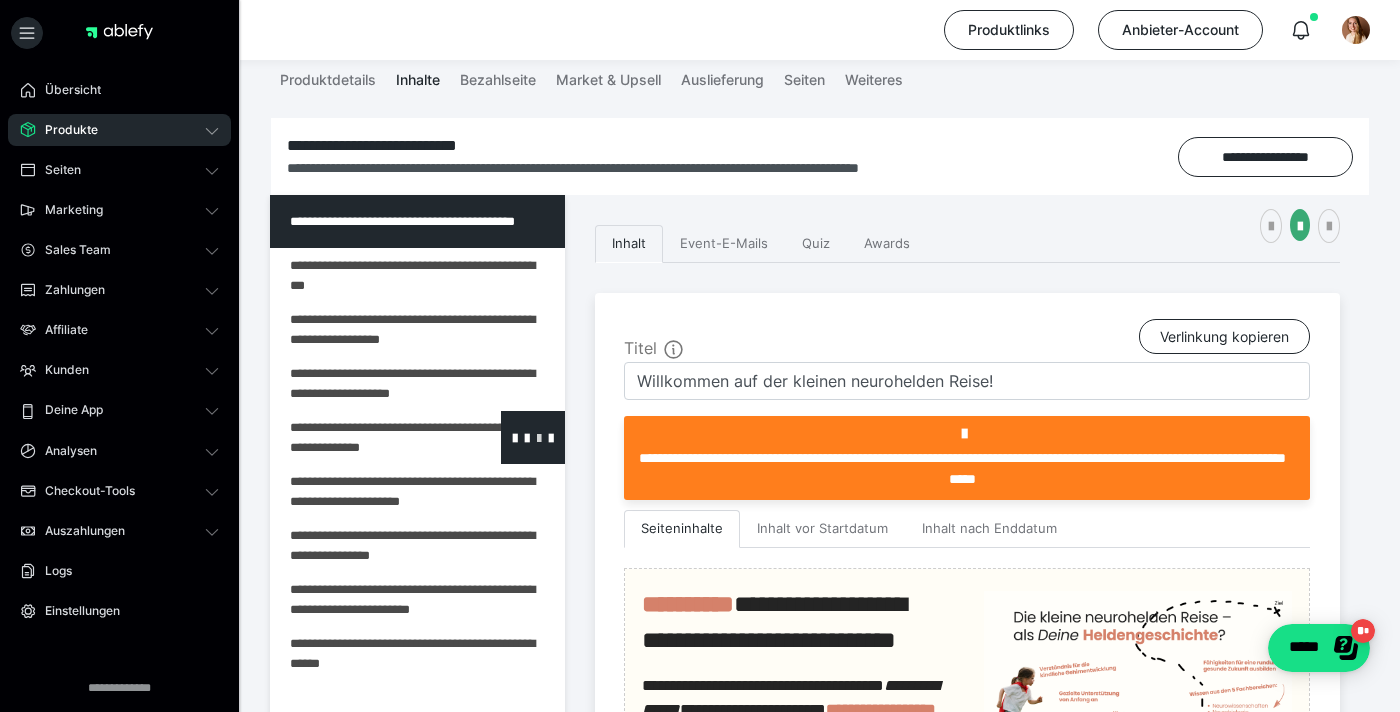scroll, scrollTop: 50, scrollLeft: 0, axis: vertical 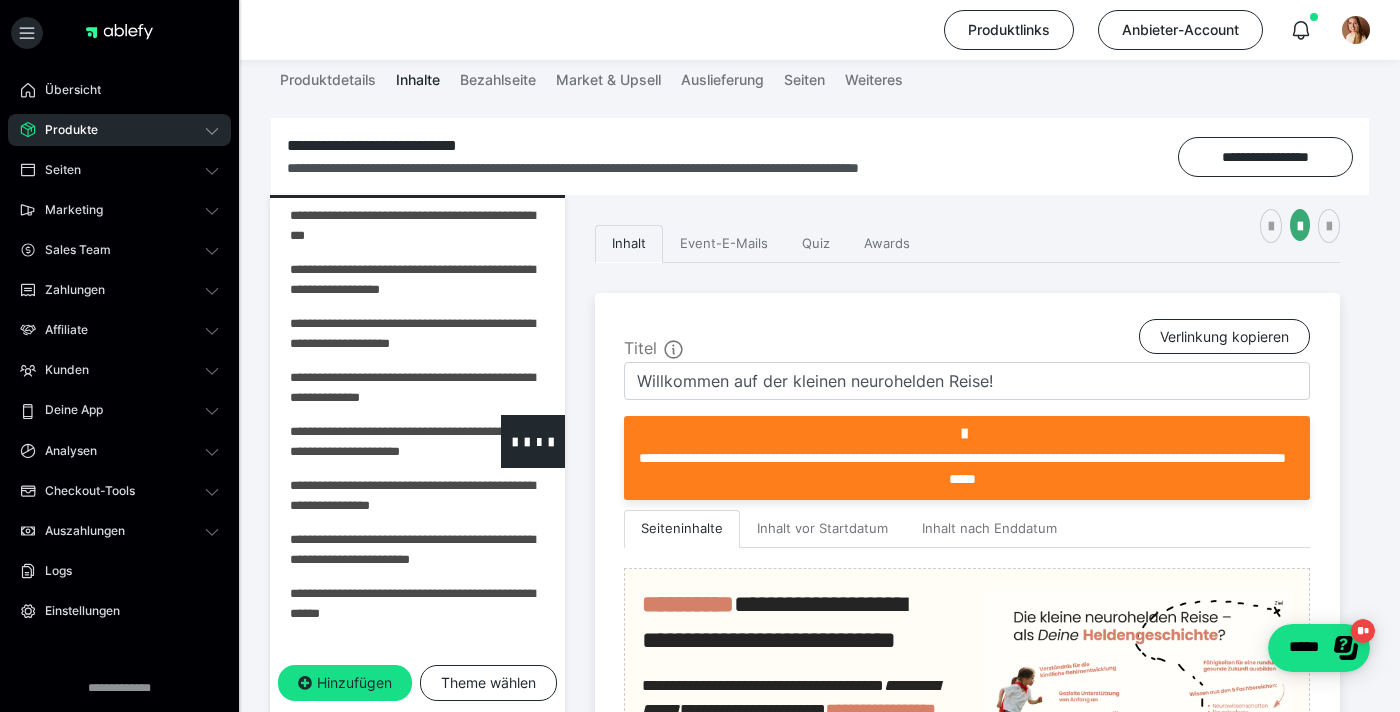 click at bounding box center [365, 441] 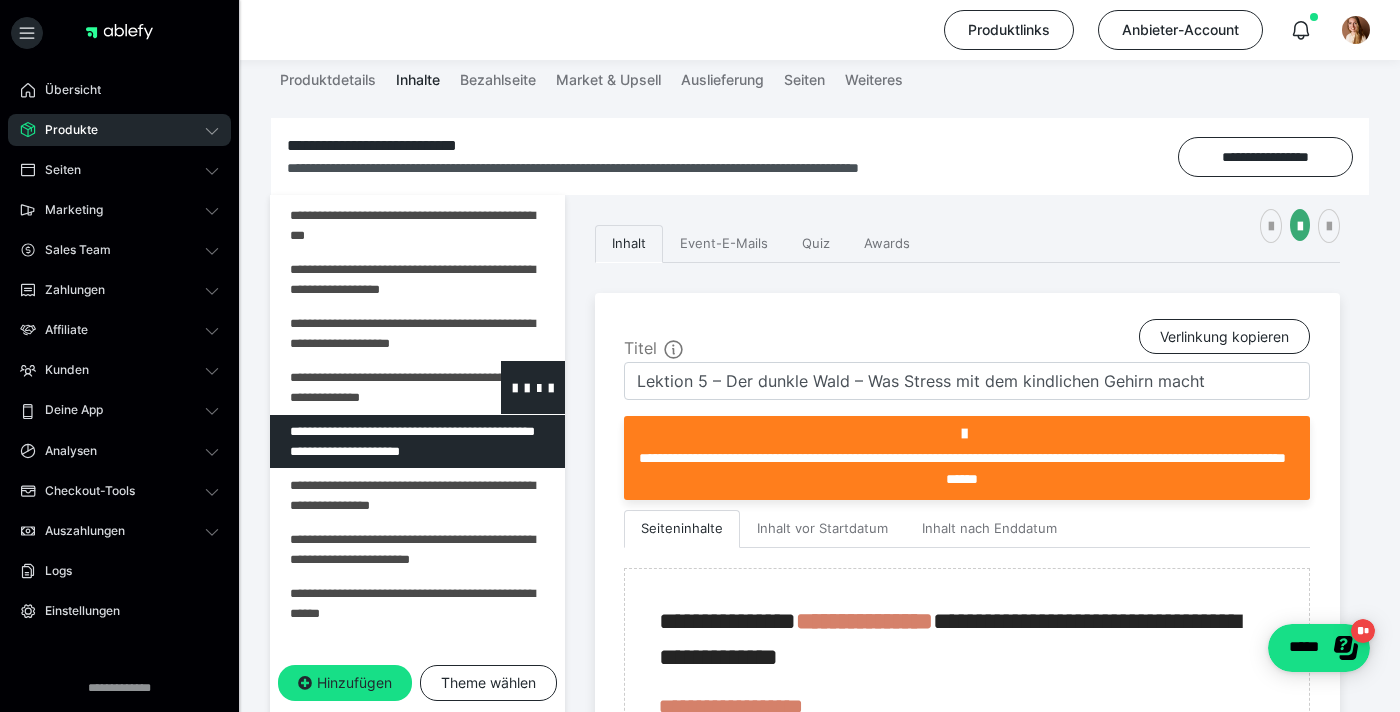 click at bounding box center (365, 387) 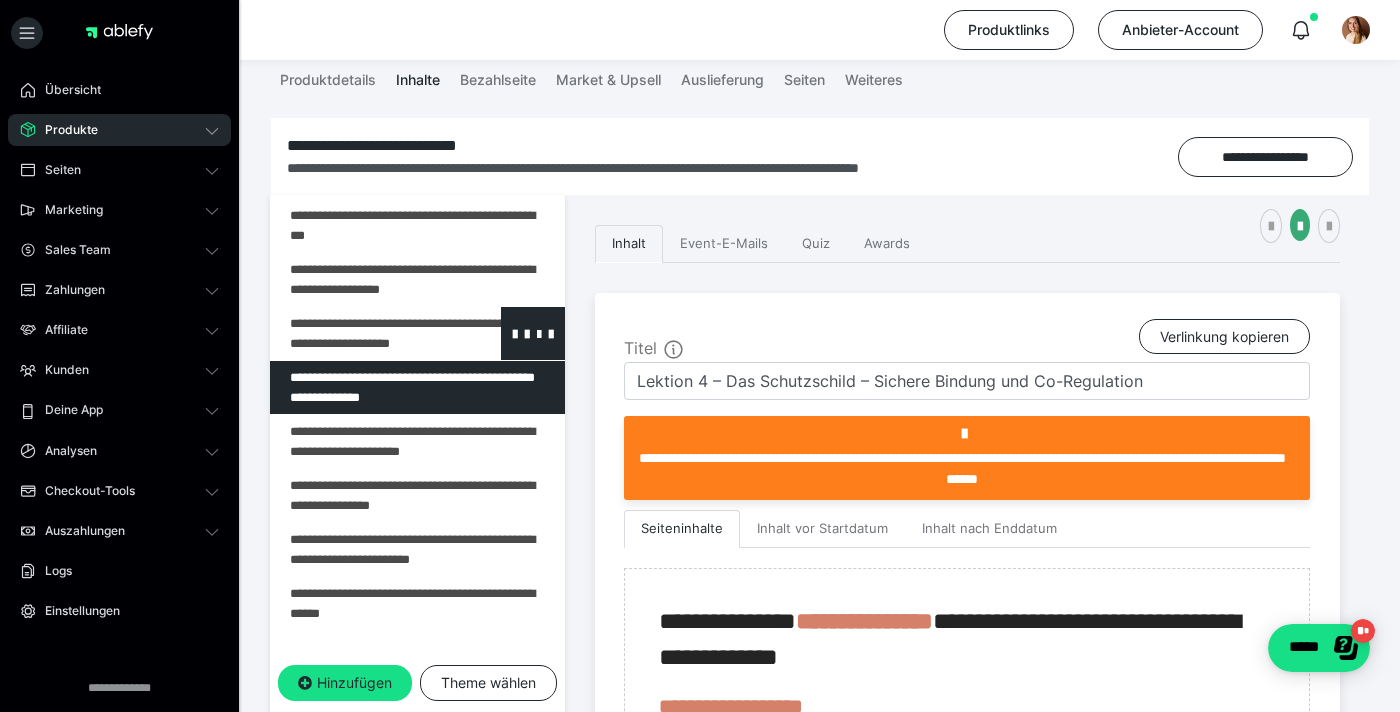 click at bounding box center (365, 333) 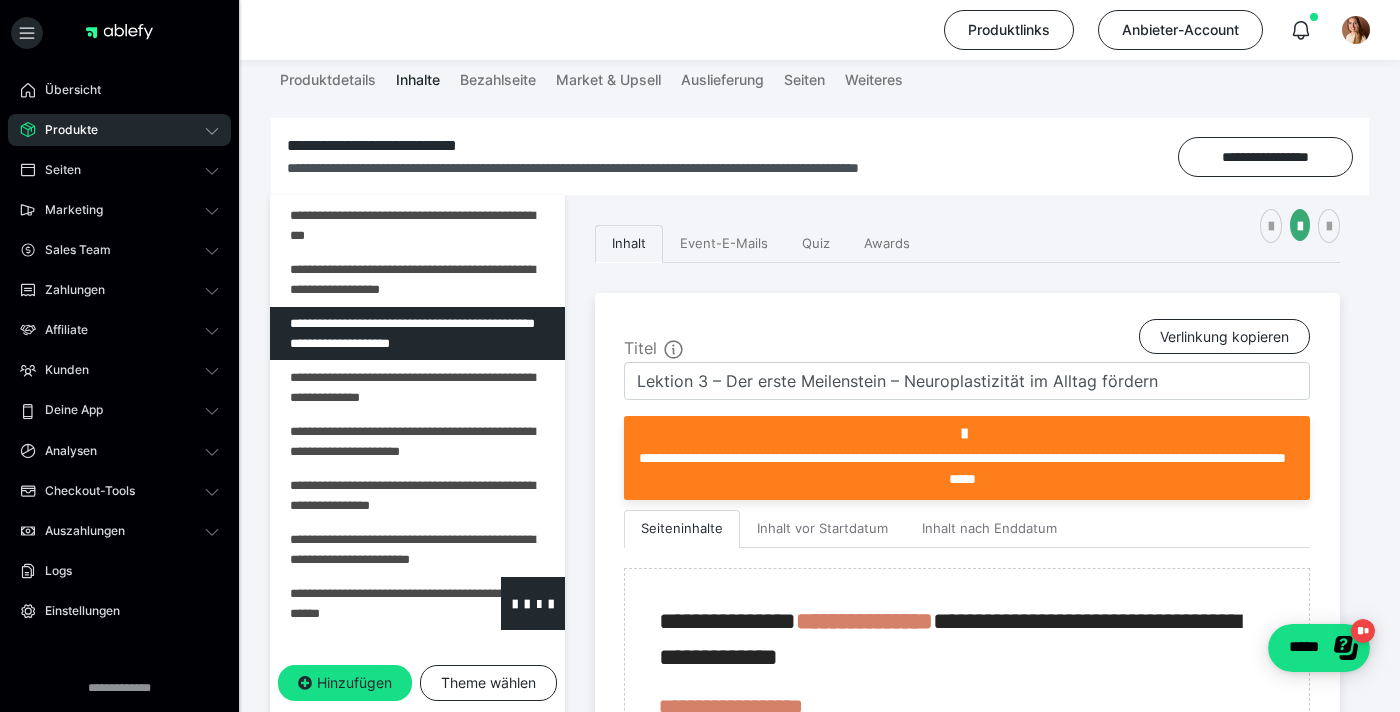 click at bounding box center (365, 603) 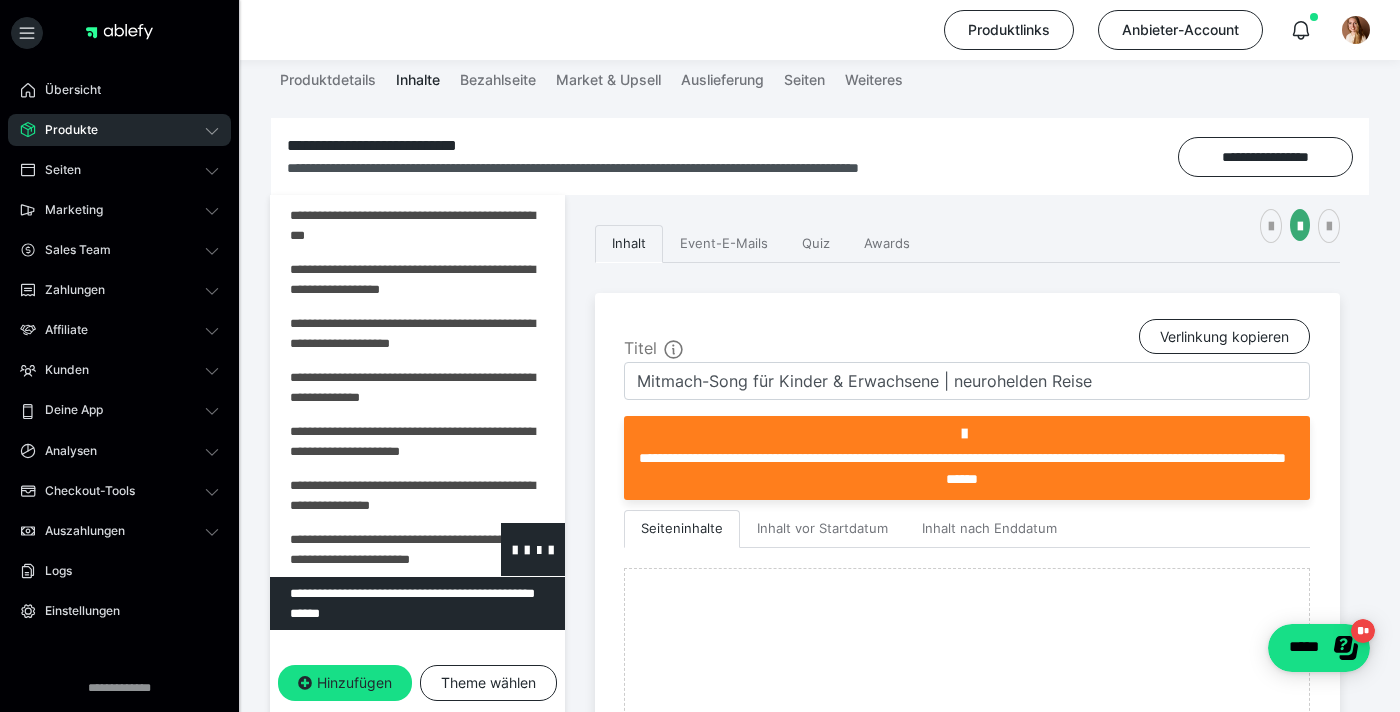 click at bounding box center [365, 549] 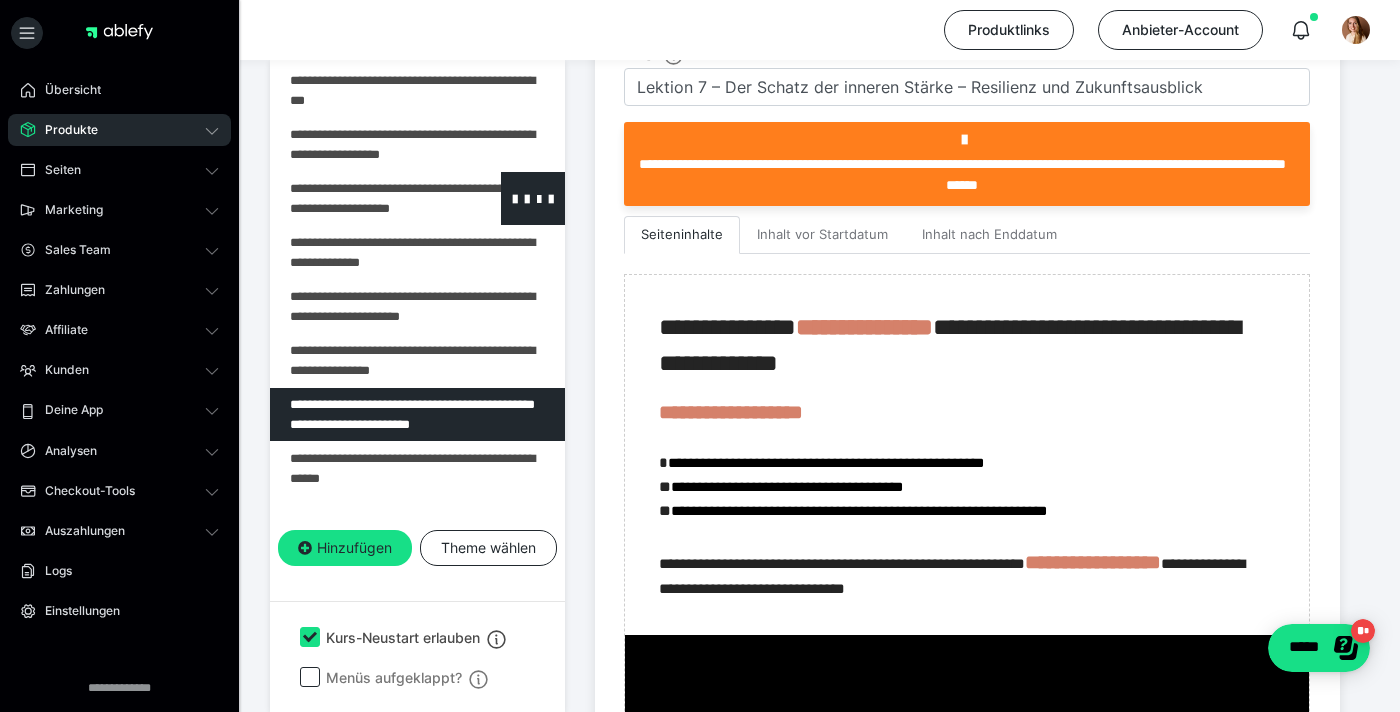 scroll, scrollTop: 542, scrollLeft: 0, axis: vertical 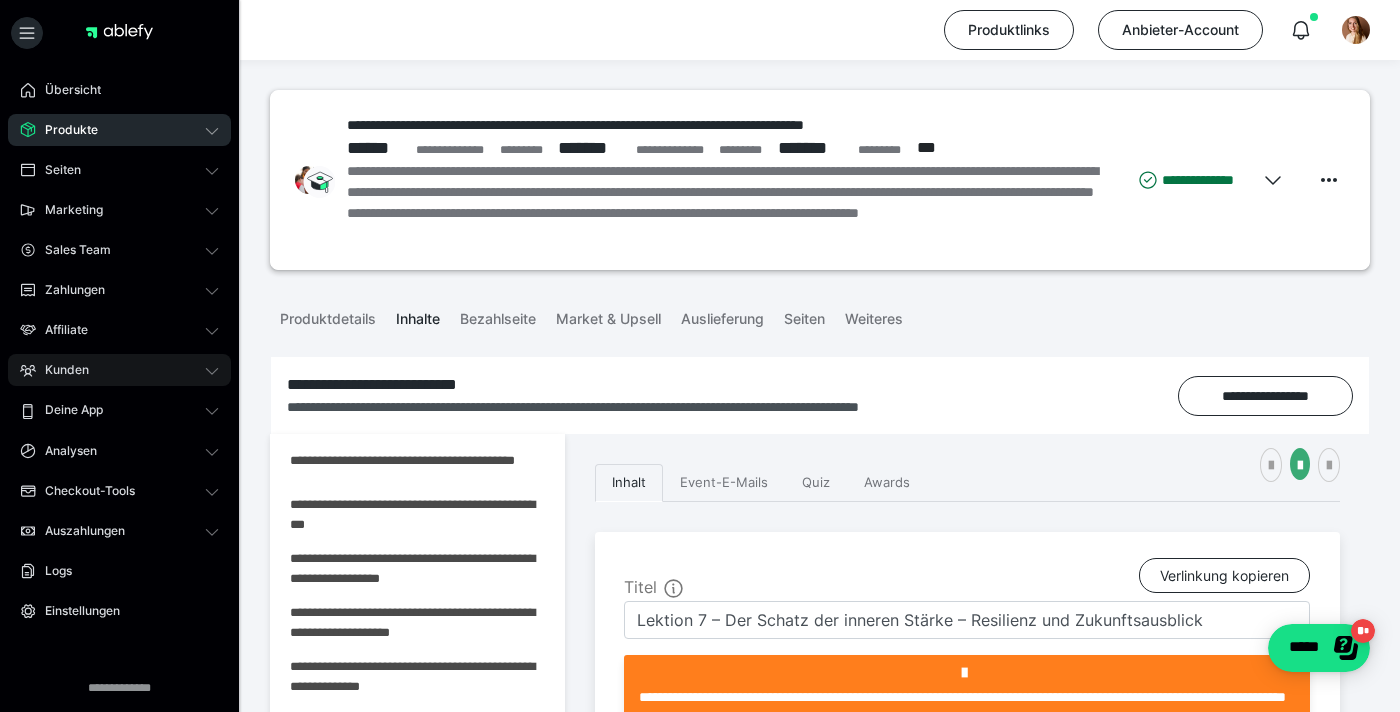 click on "Kunden" at bounding box center [119, 370] 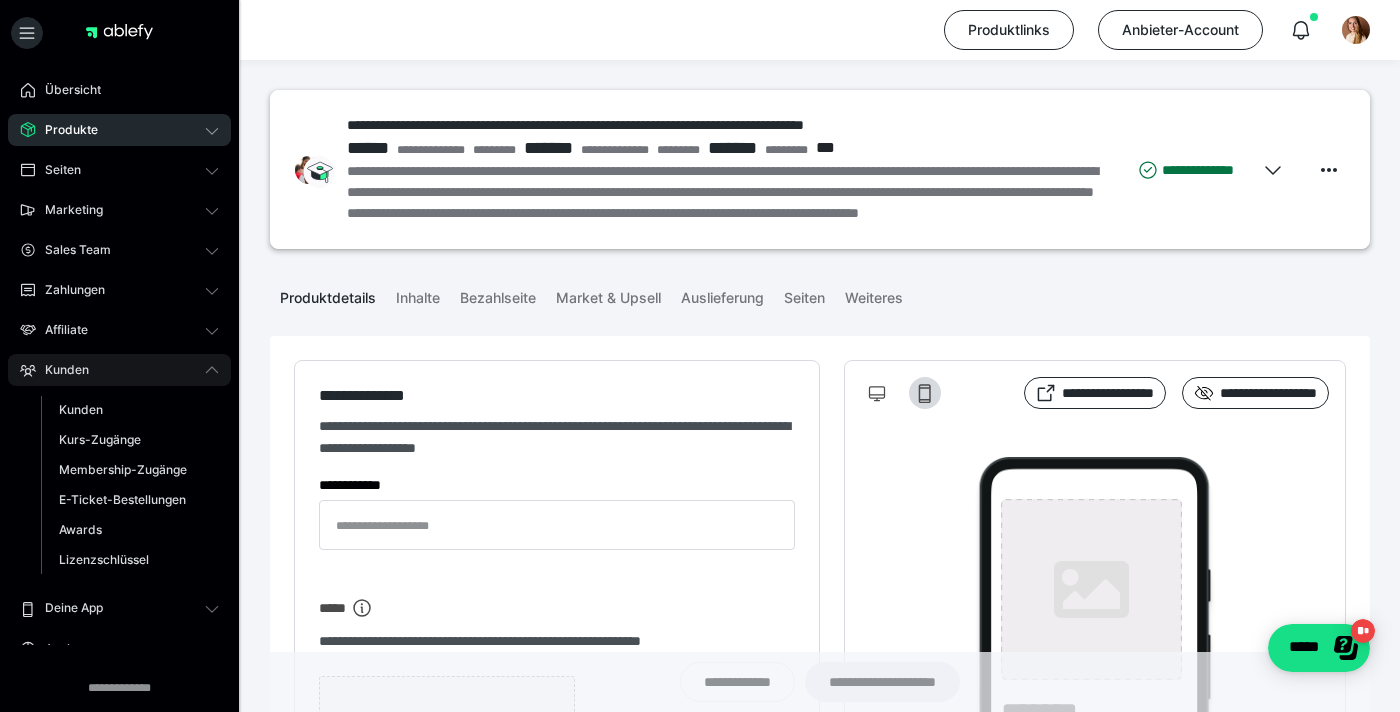 type on "**********" 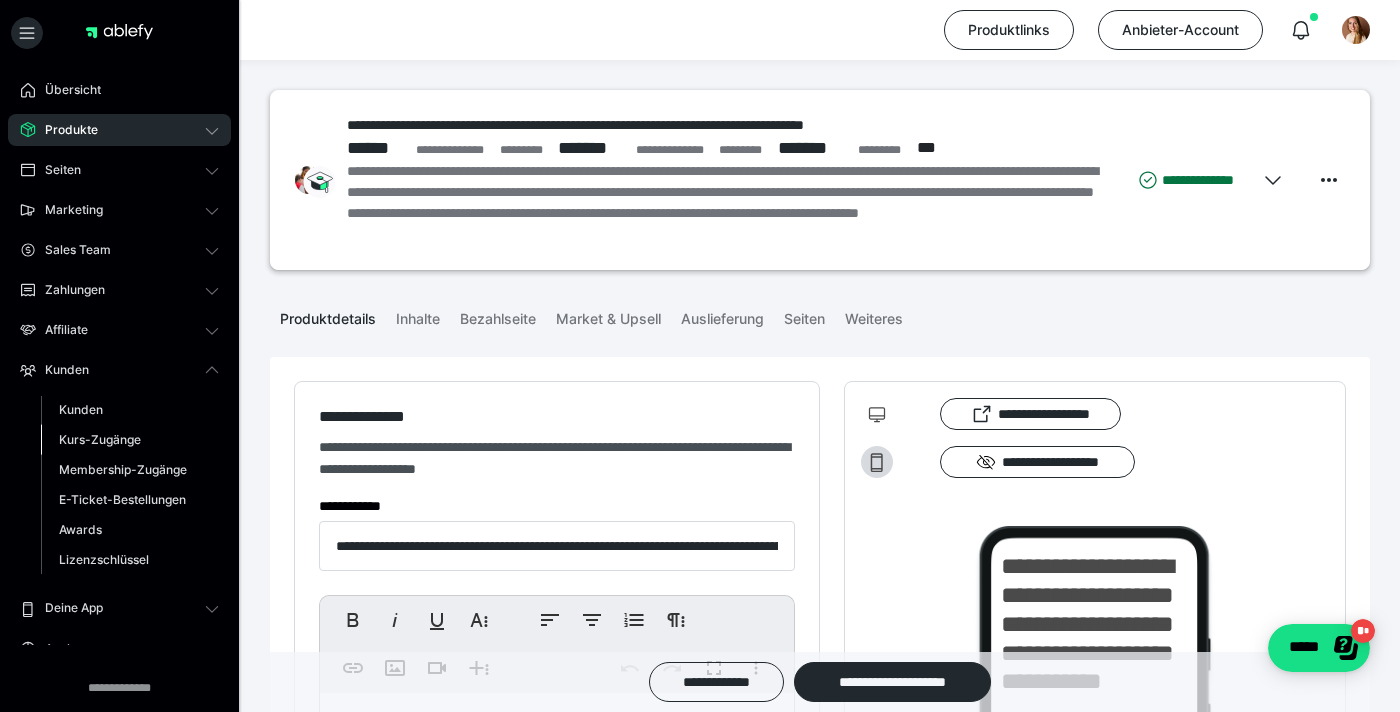 click on "Kurs-Zugänge" at bounding box center [100, 439] 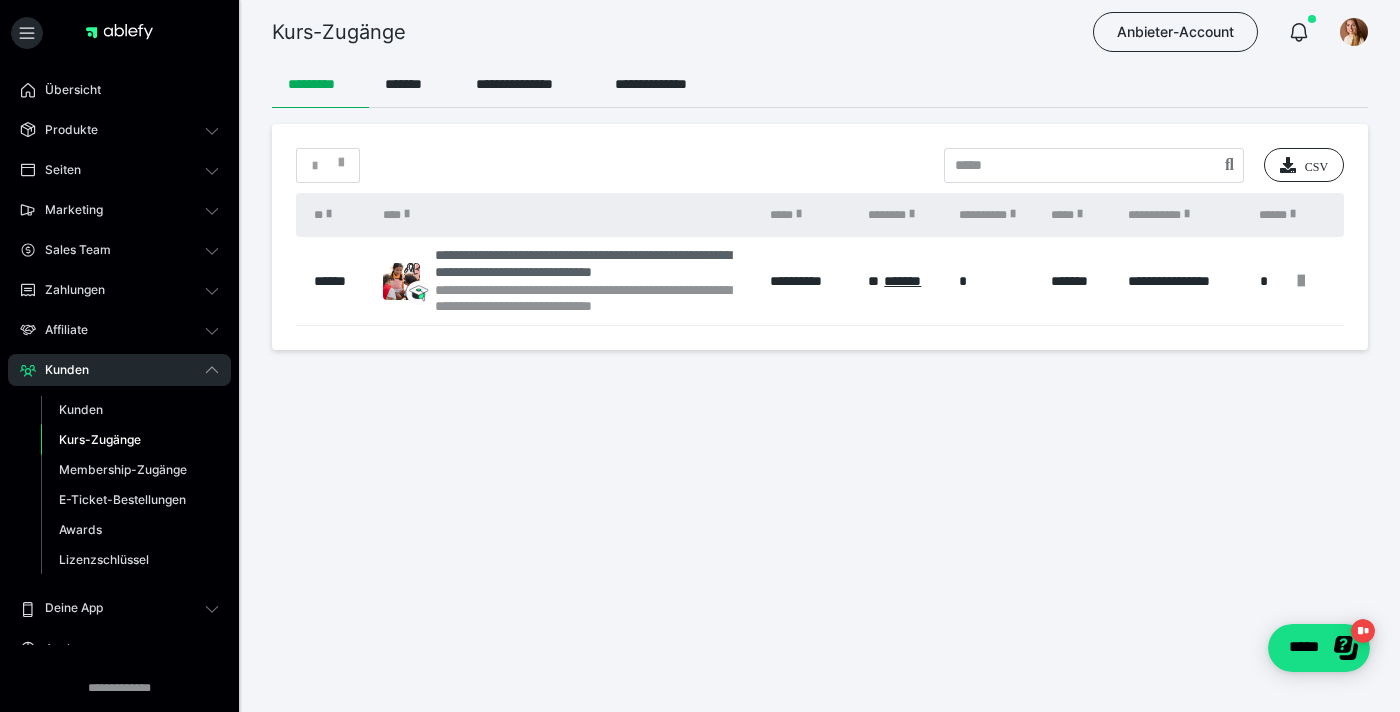 click on "**********" at bounding box center (592, 299) 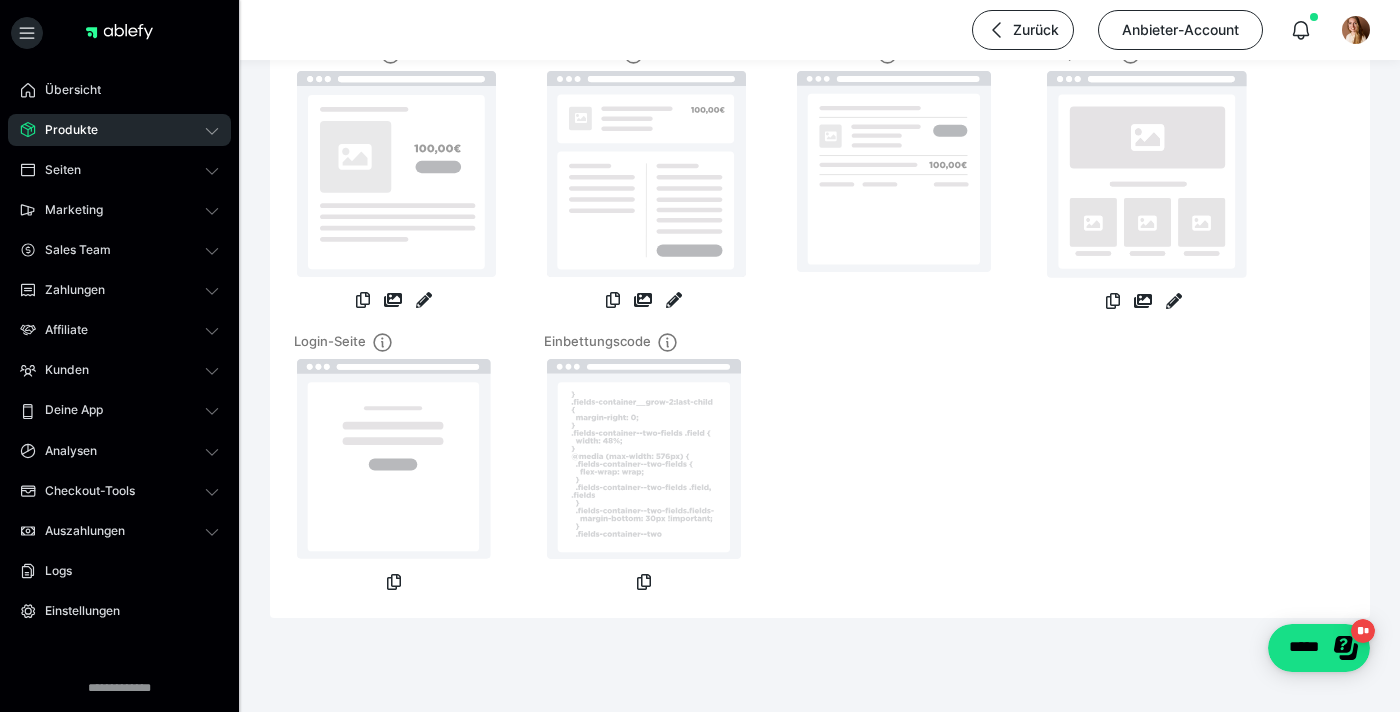 scroll, scrollTop: 334, scrollLeft: 0, axis: vertical 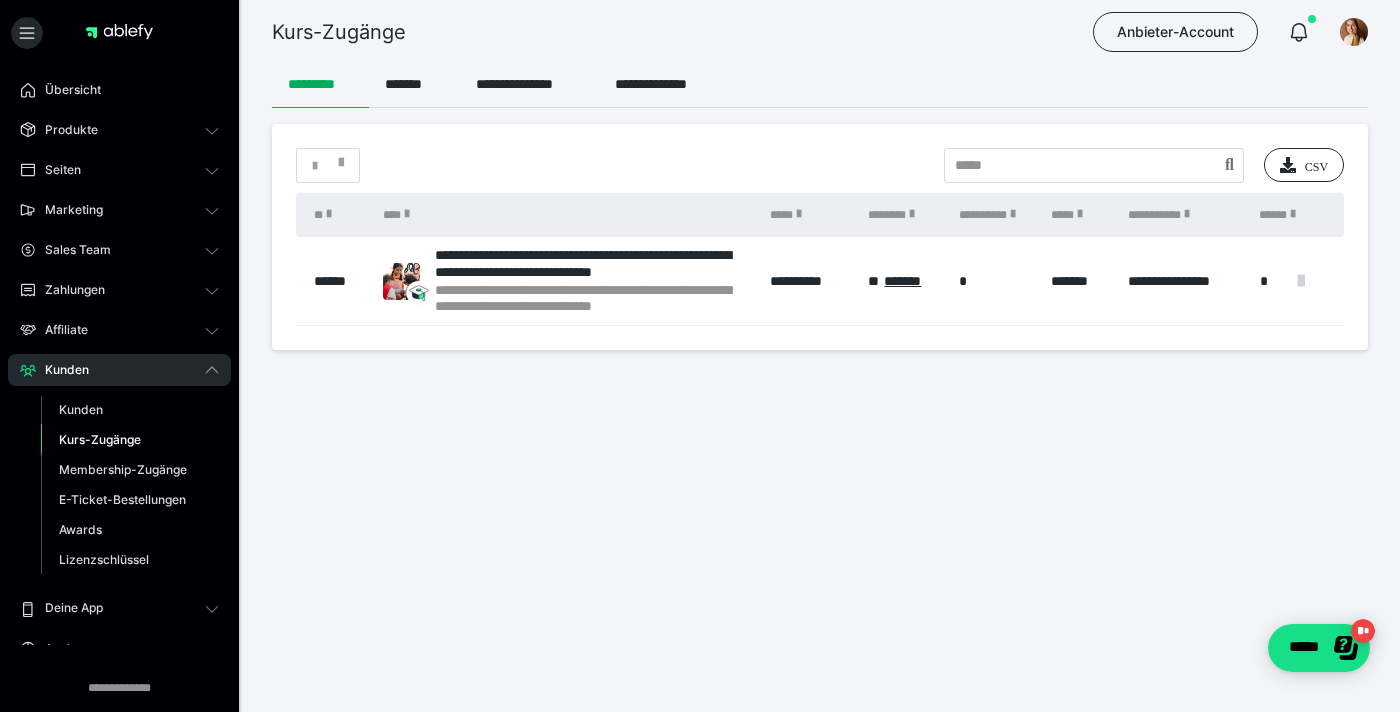 click at bounding box center [1301, 281] 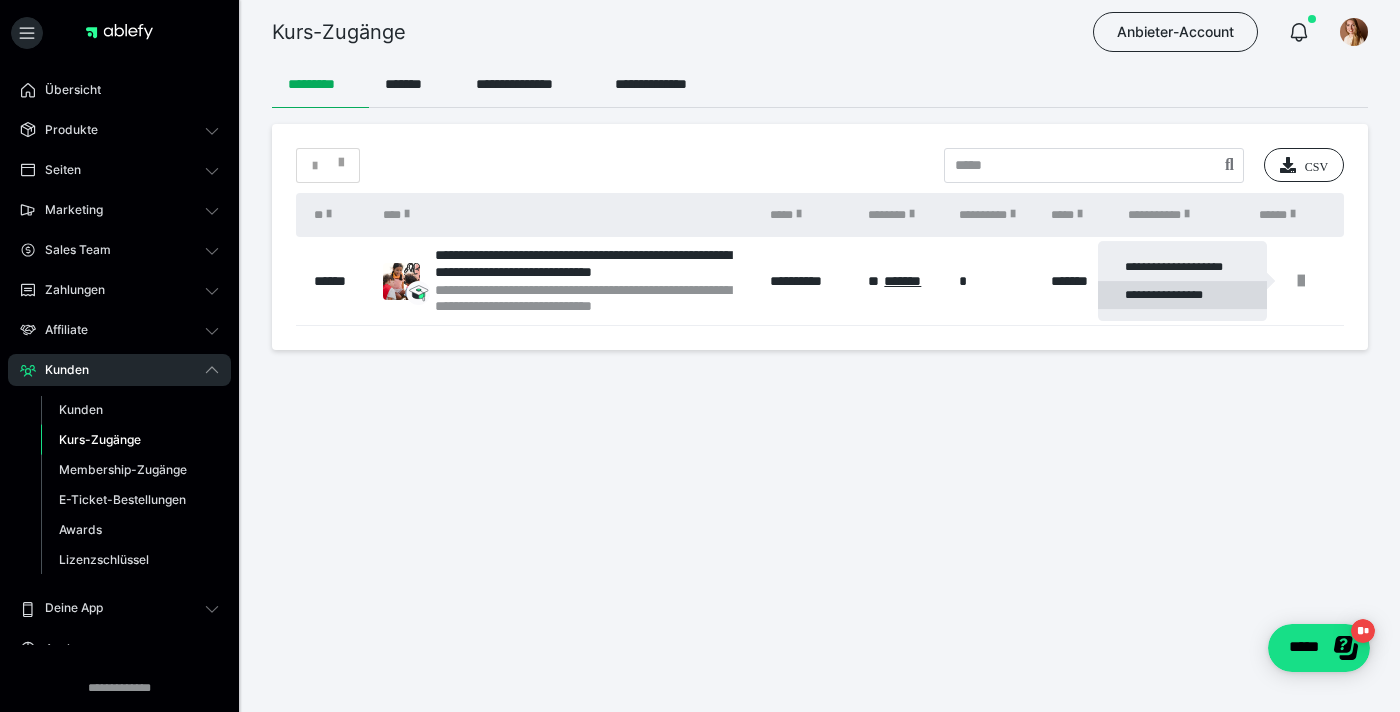 click on "**********" at bounding box center (1182, 295) 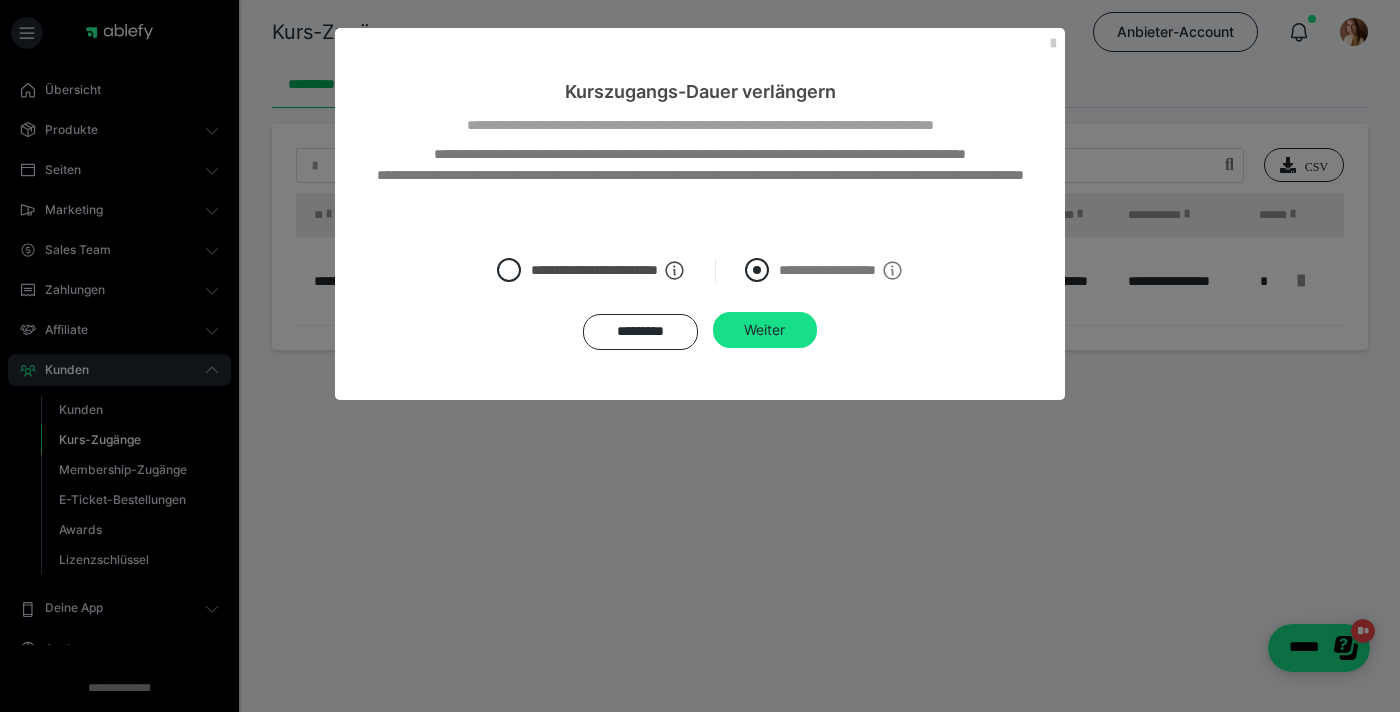 click at bounding box center [757, 270] 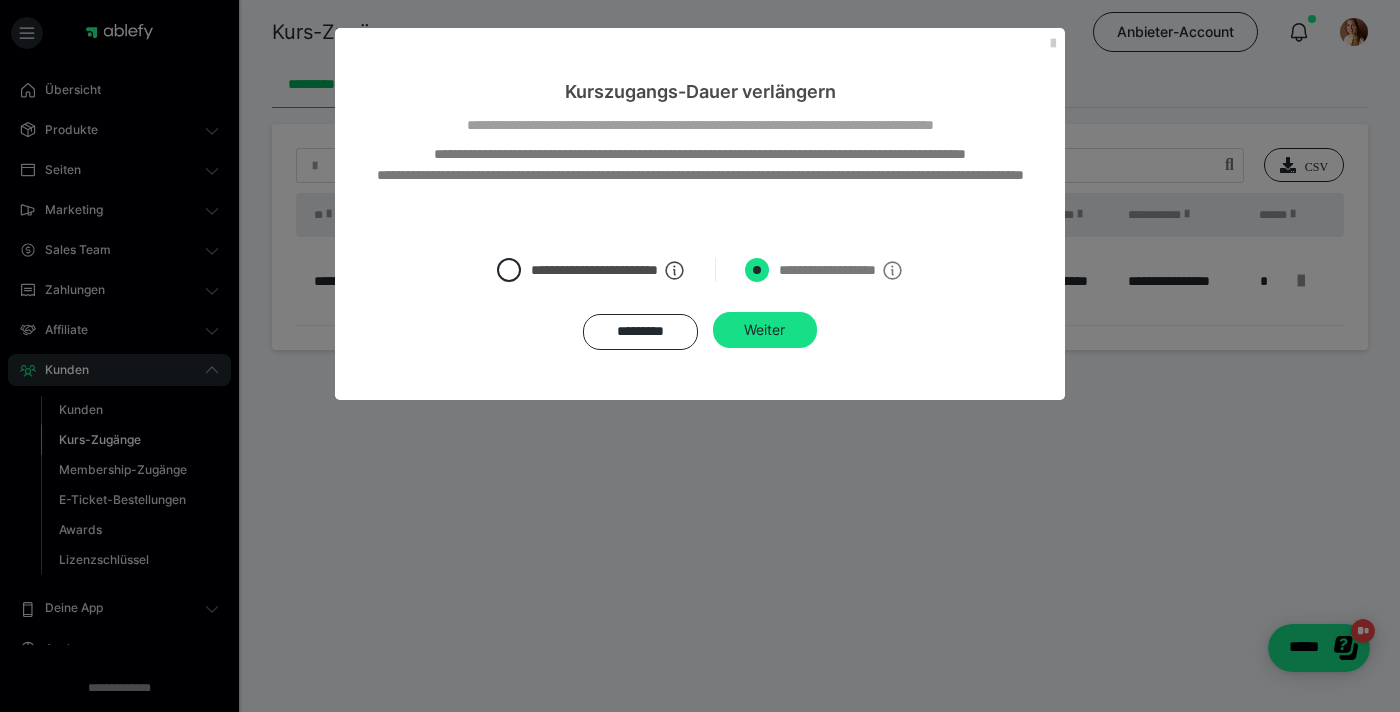 radio on "****" 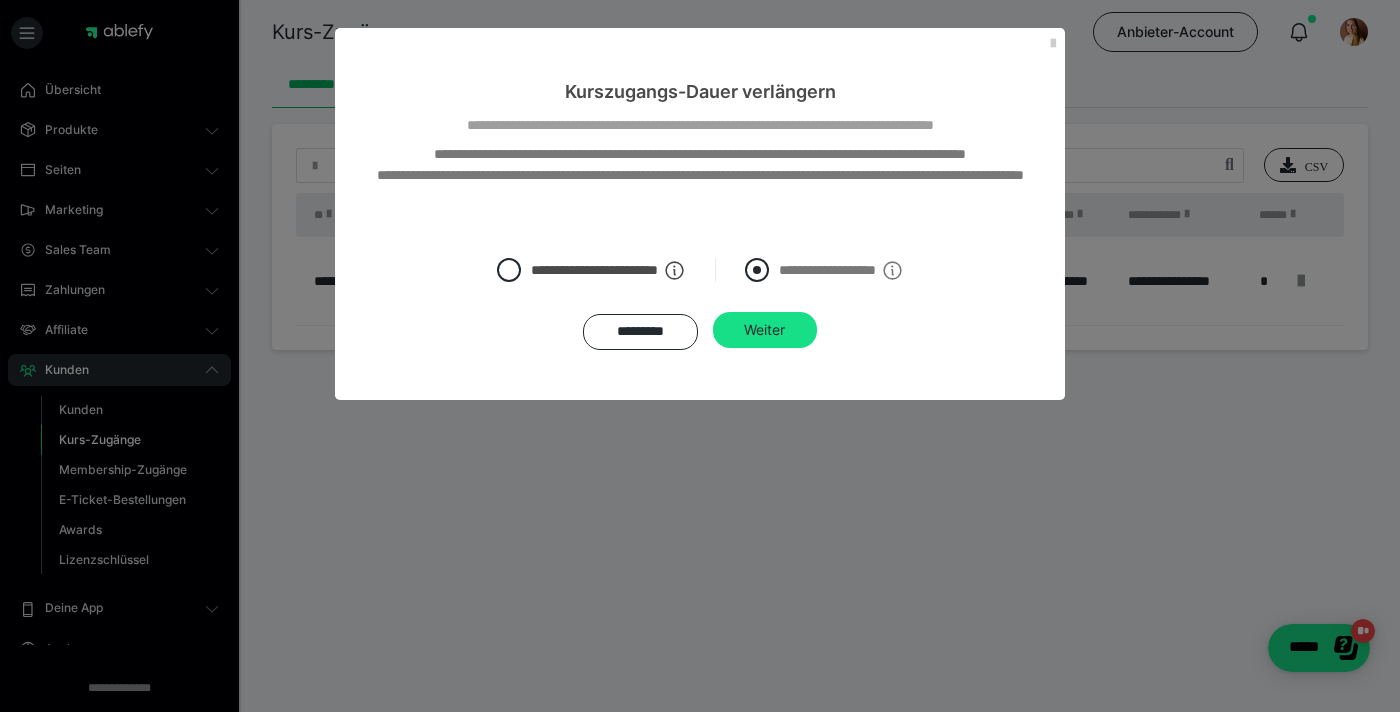 radio on "*****" 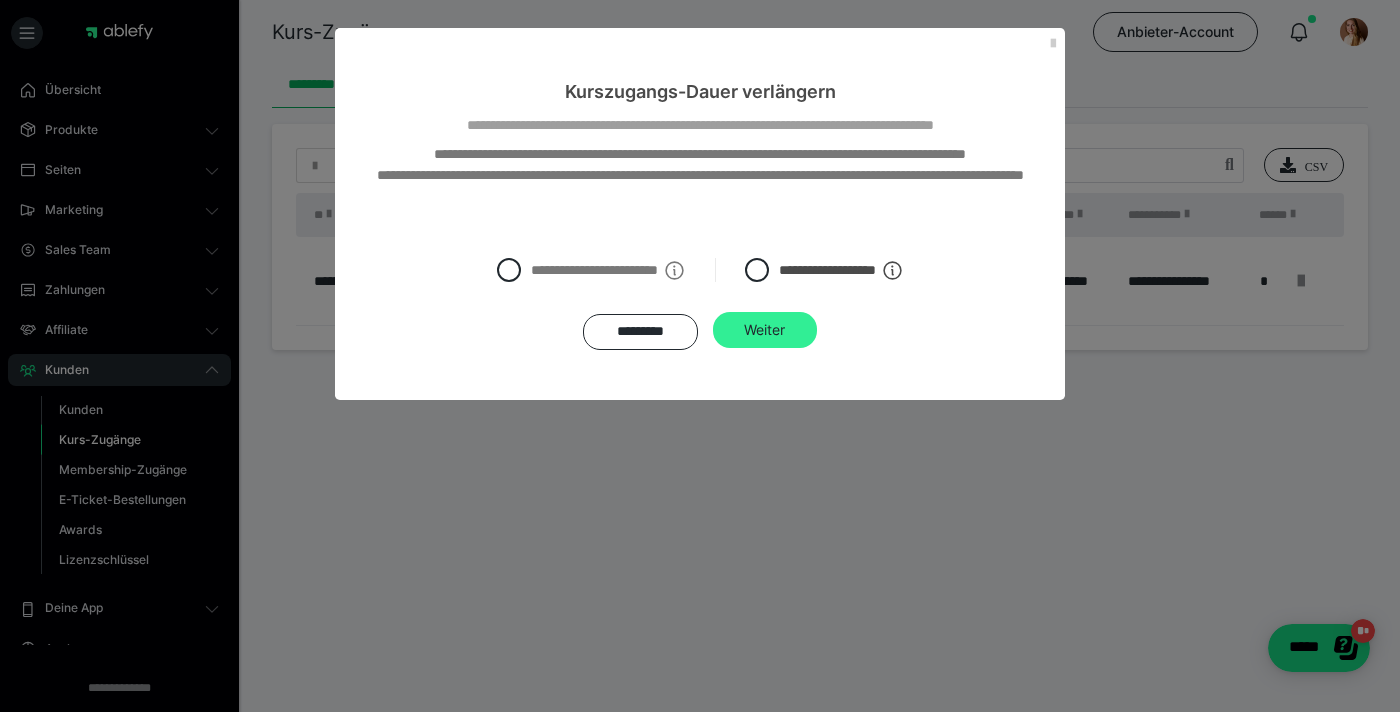 click on "Weiter" at bounding box center (765, 330) 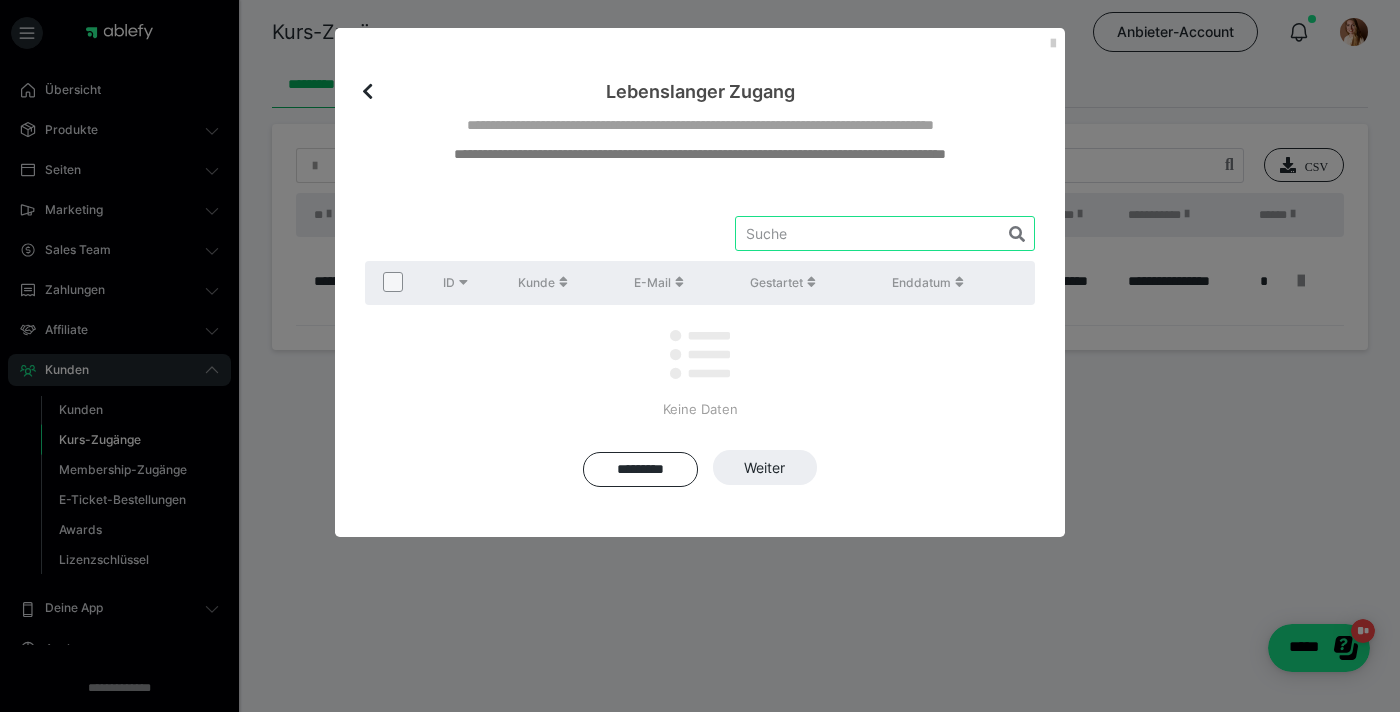 click at bounding box center [885, 233] 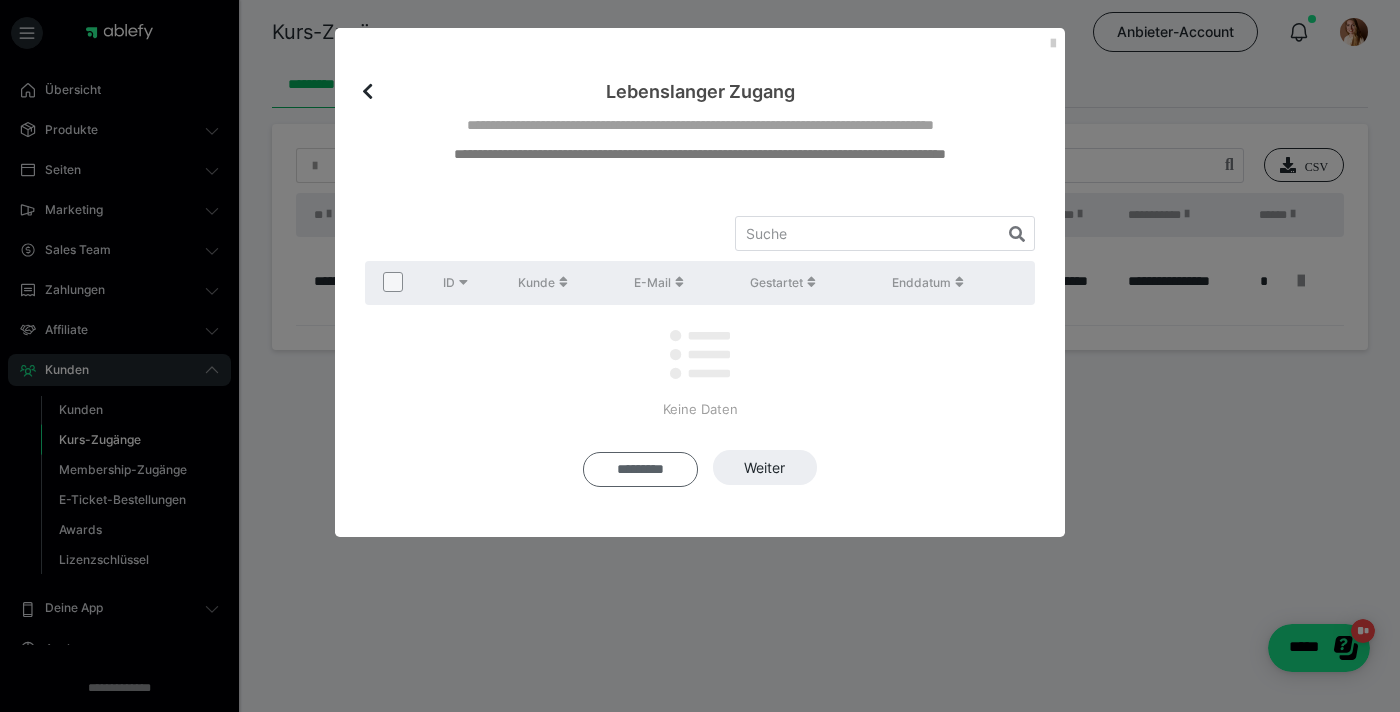 click on "*********" at bounding box center [640, 470] 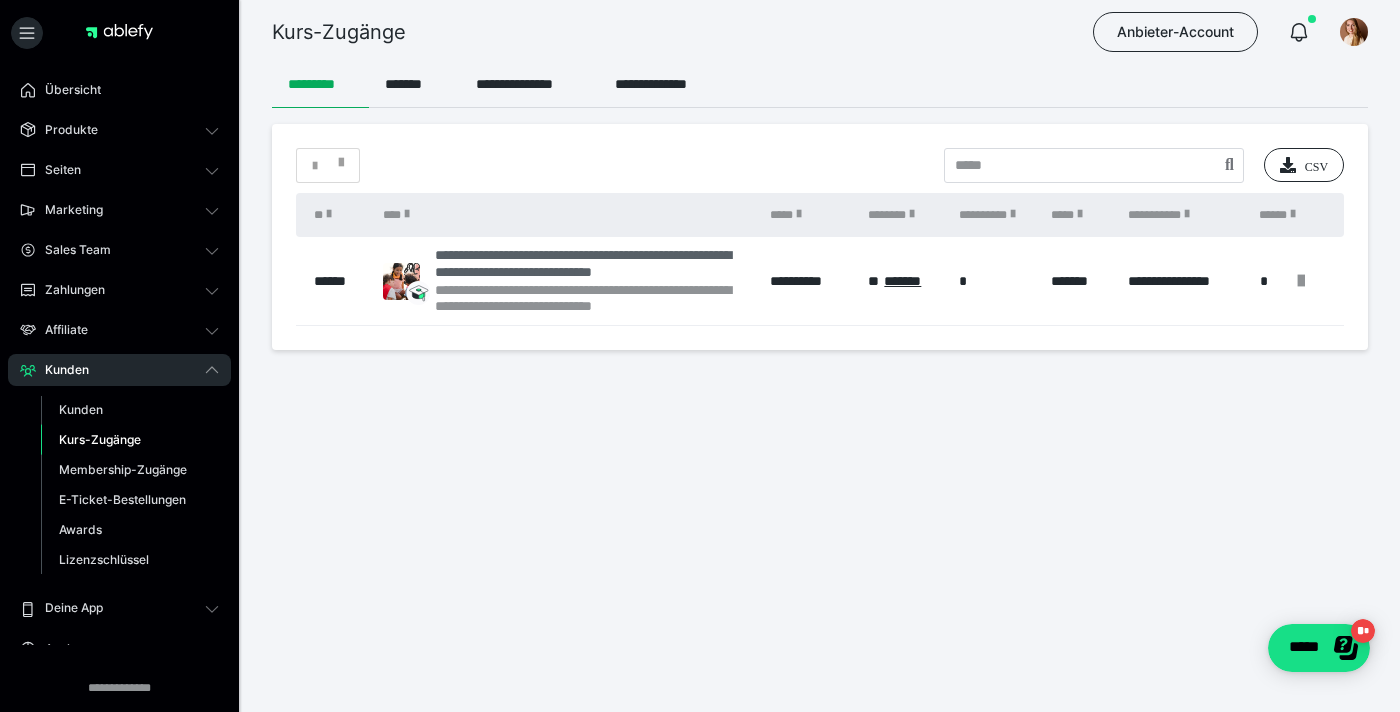 click on "**********" at bounding box center [592, 264] 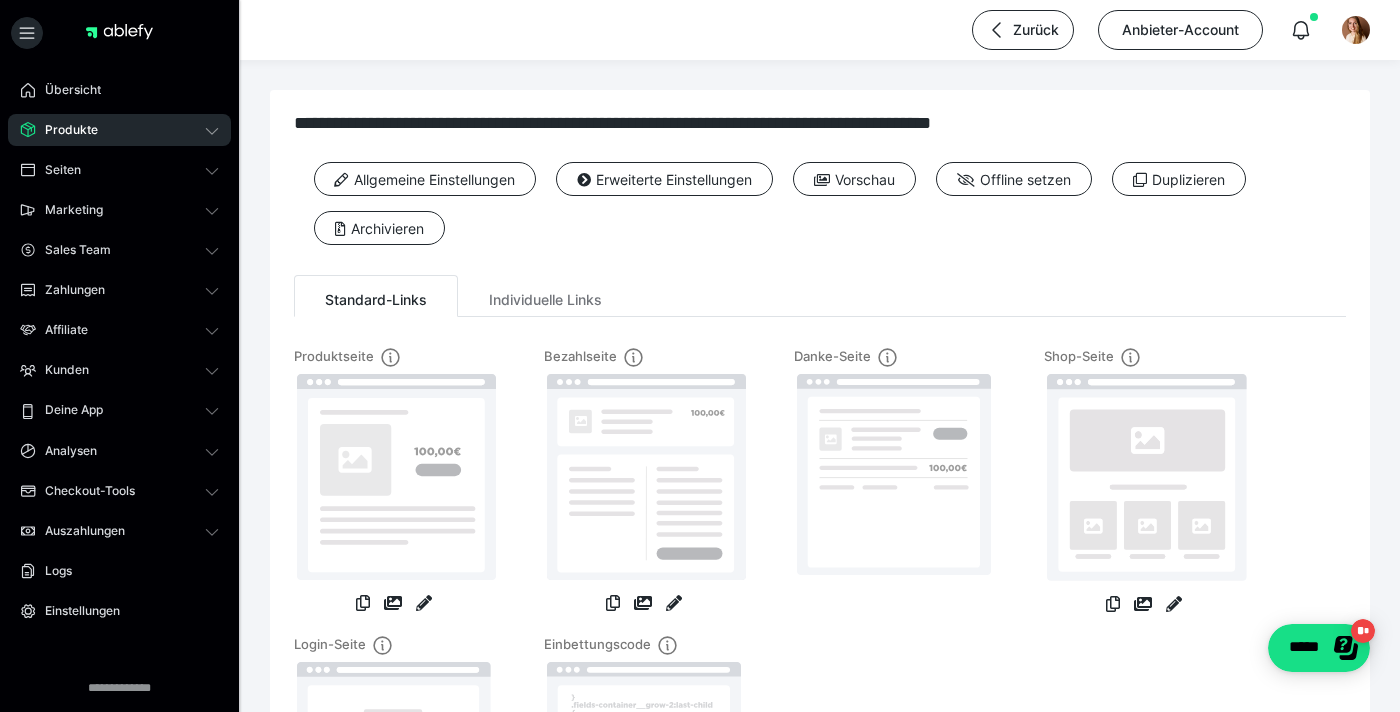 scroll, scrollTop: 334, scrollLeft: 0, axis: vertical 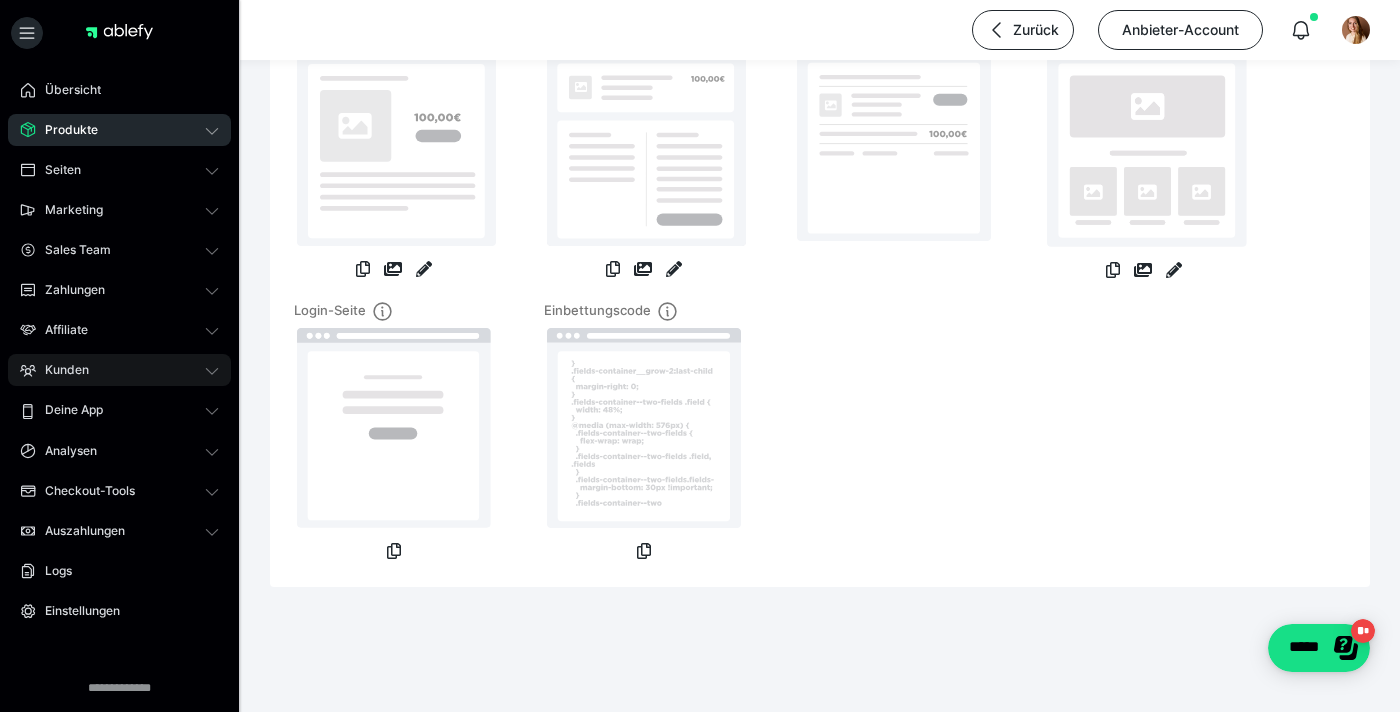 click 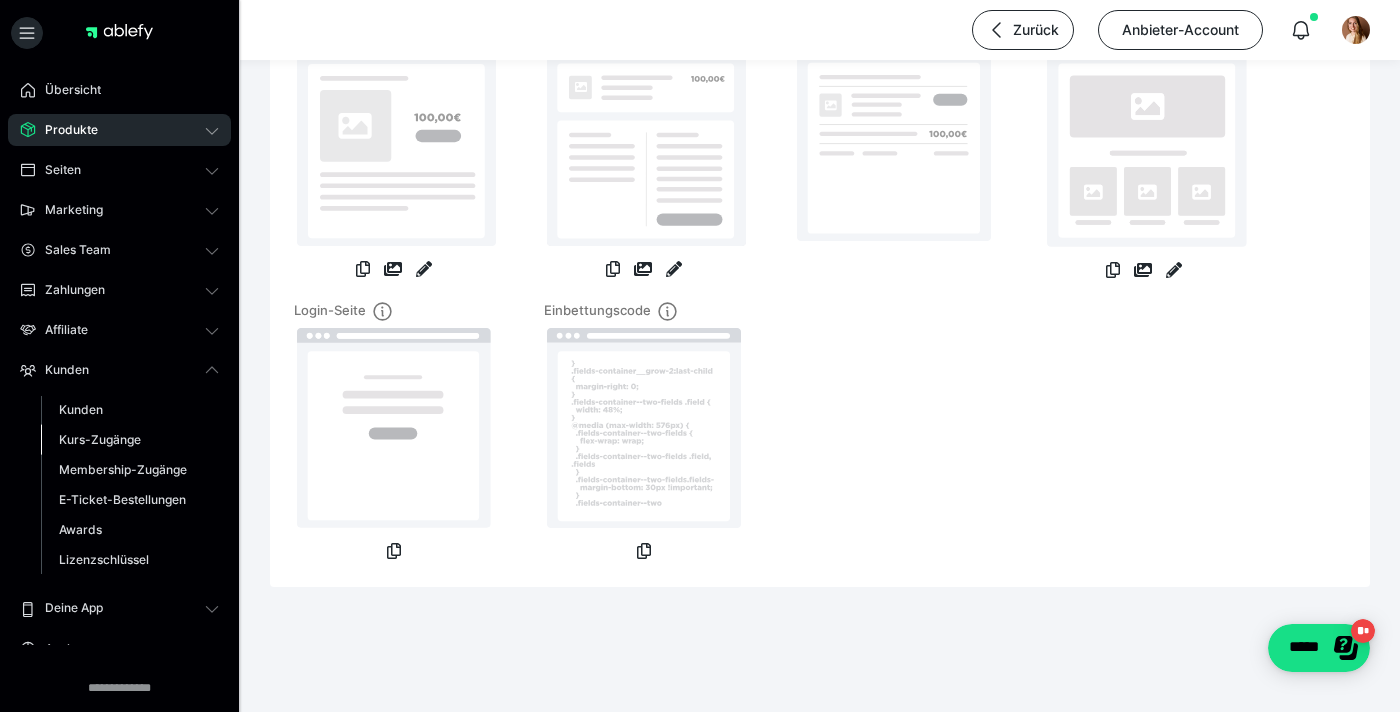click on "Kurs-Zugänge" at bounding box center (100, 439) 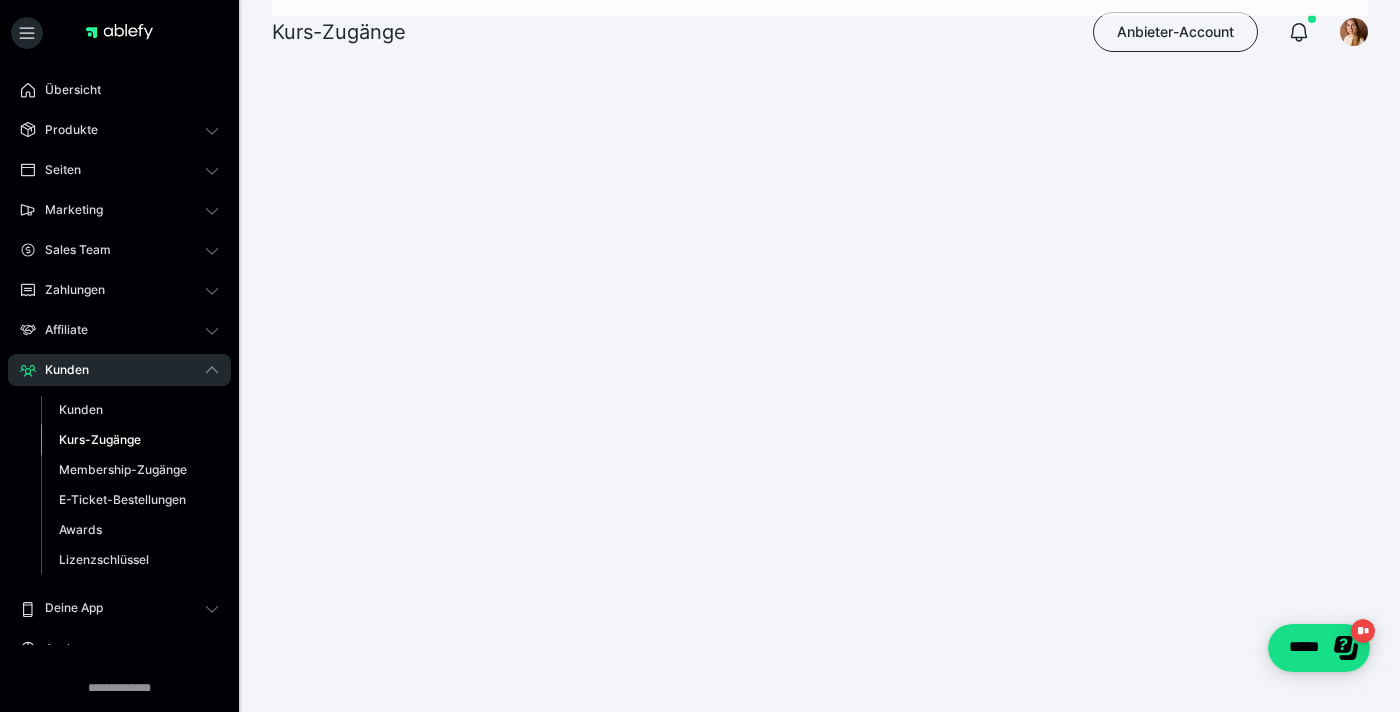 scroll, scrollTop: 0, scrollLeft: 0, axis: both 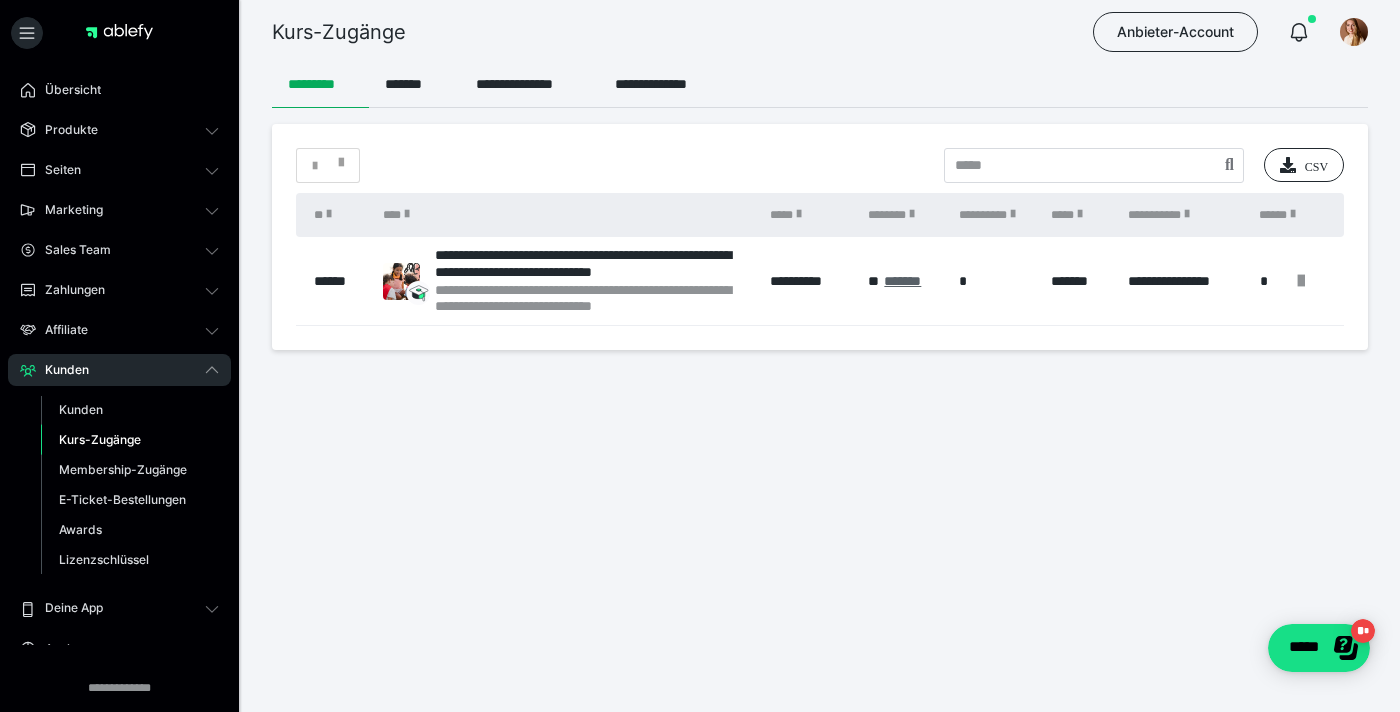 click on "*******" at bounding box center (902, 281) 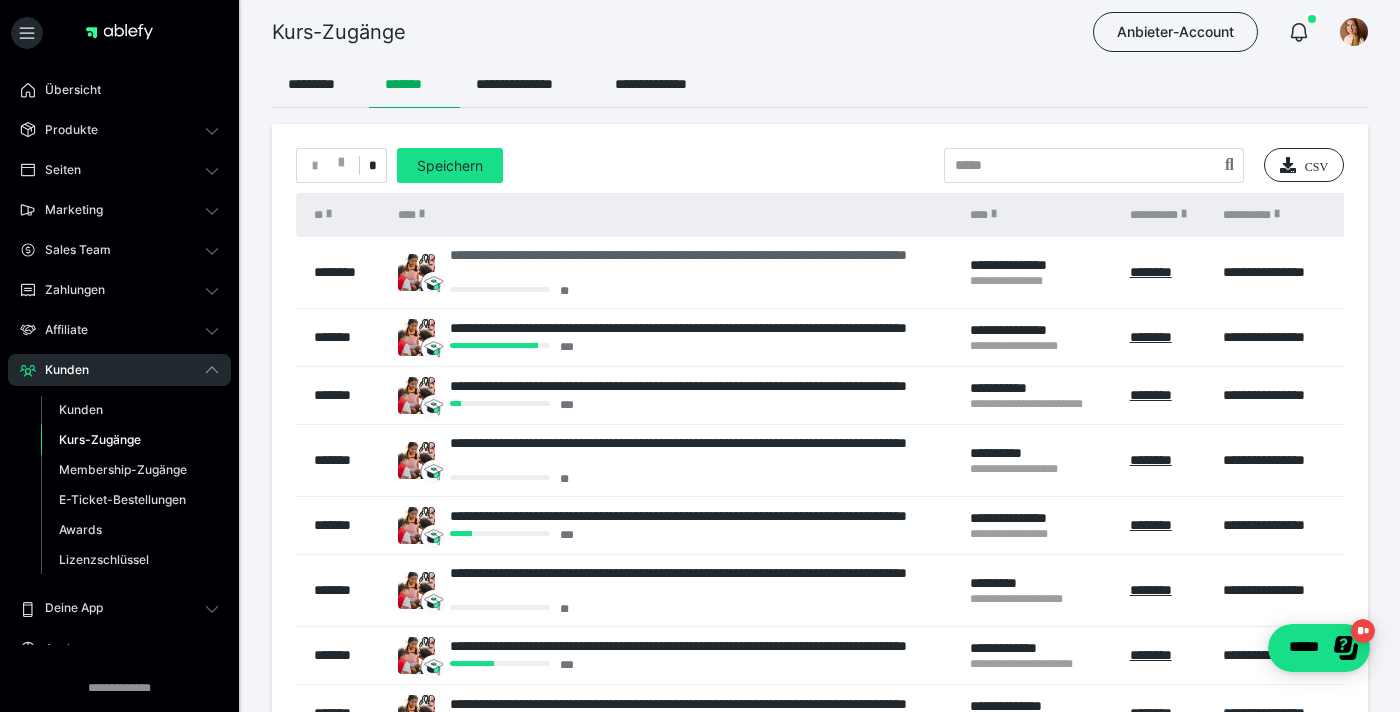 click on "**********" at bounding box center (700, 264) 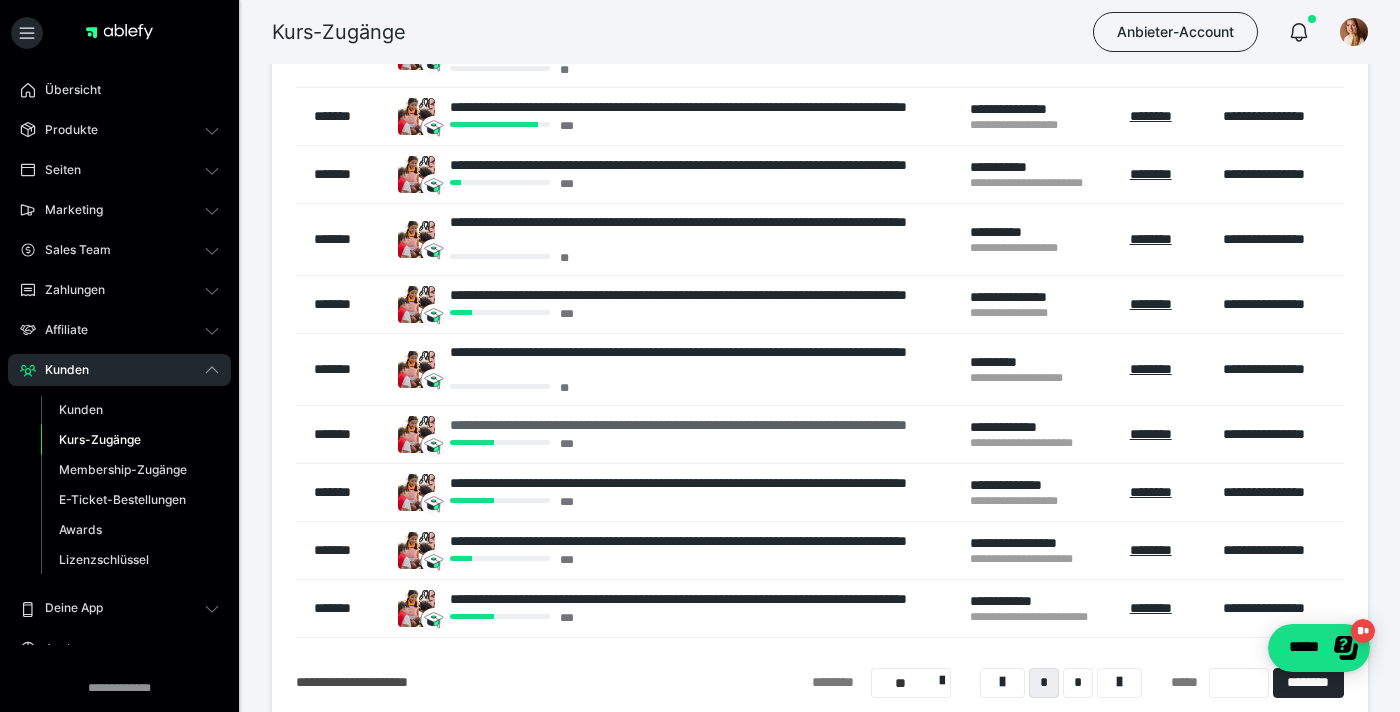 scroll, scrollTop: 192, scrollLeft: 0, axis: vertical 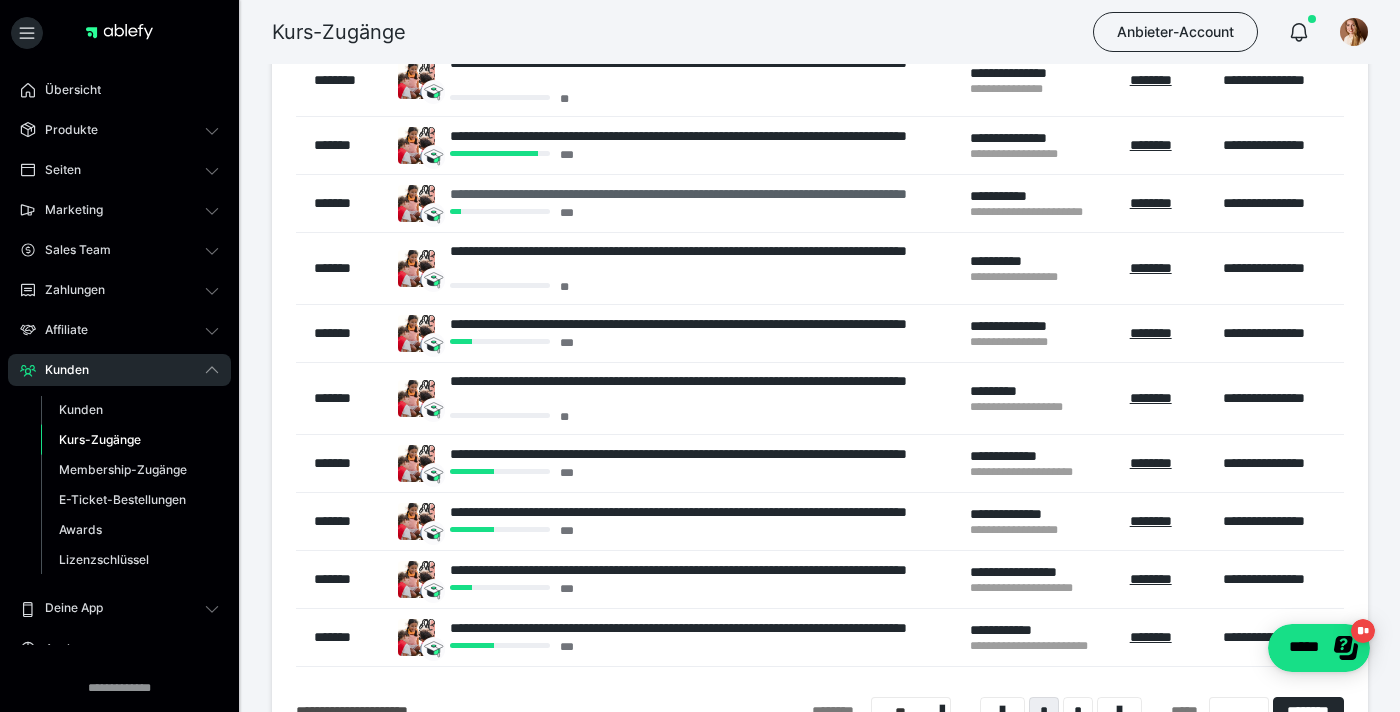 click on "**********" at bounding box center (700, 194) 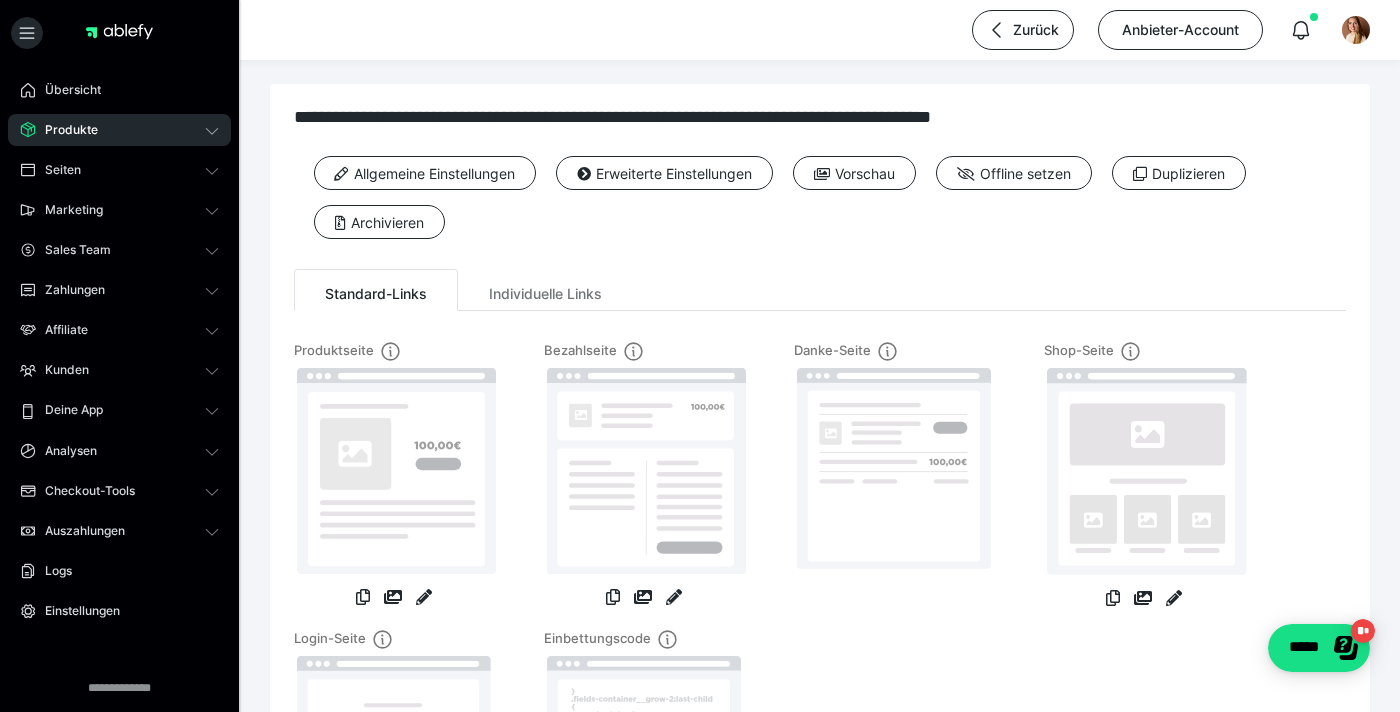 scroll, scrollTop: 0, scrollLeft: 0, axis: both 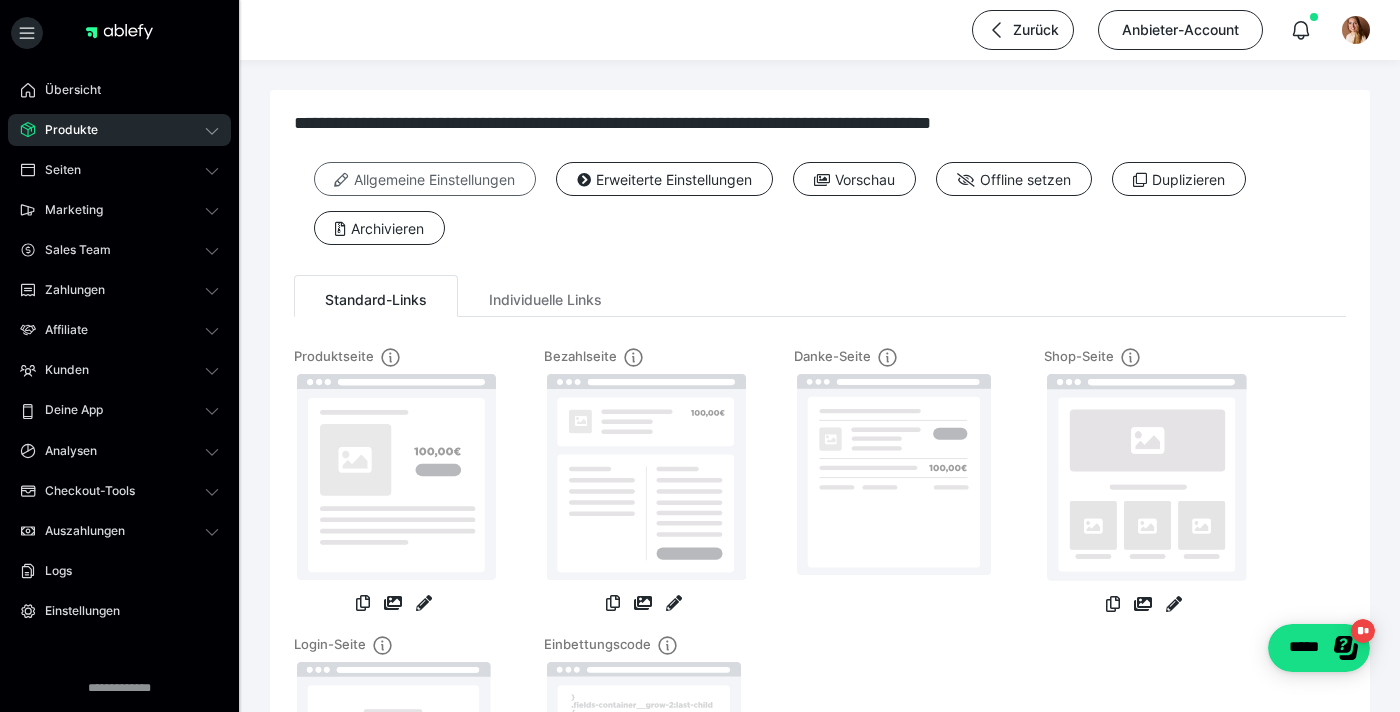 click on "Allgemeine Einstellungen" at bounding box center (425, 179) 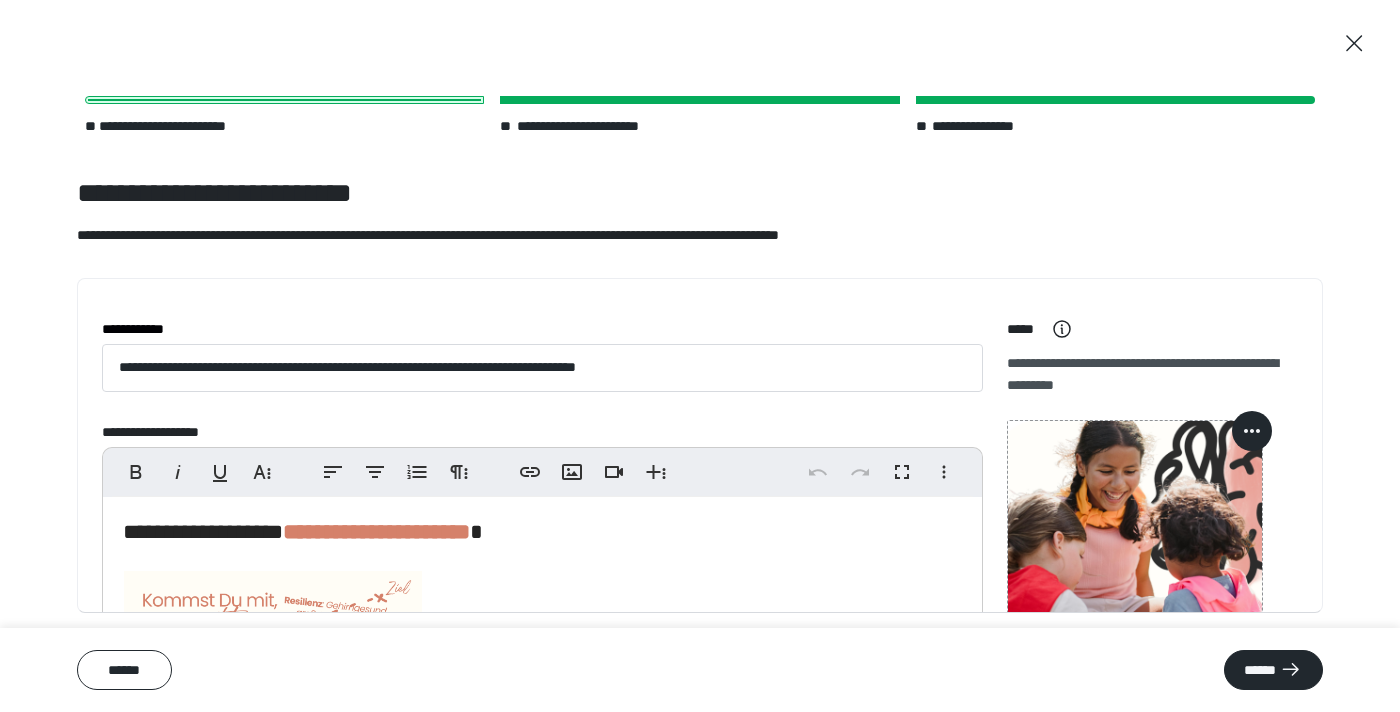 scroll, scrollTop: 65, scrollLeft: 0, axis: vertical 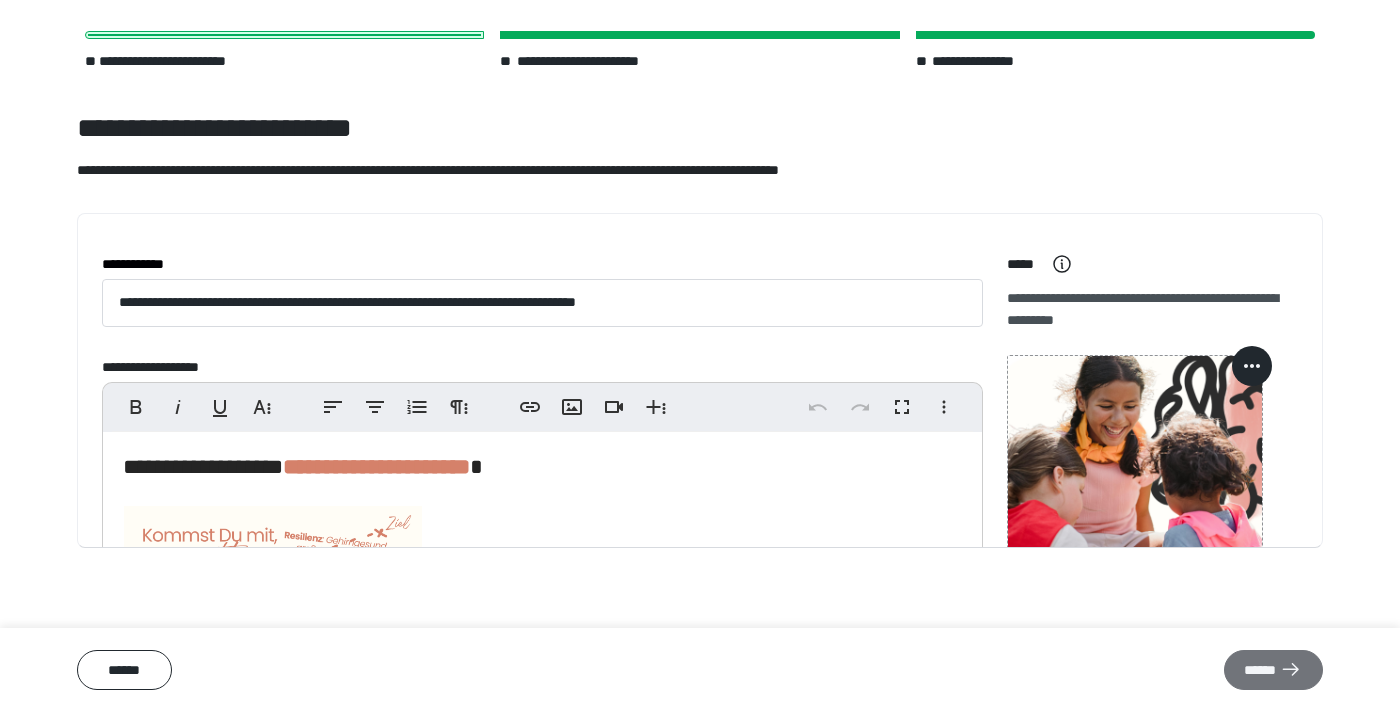 click on "******" at bounding box center (1273, 670) 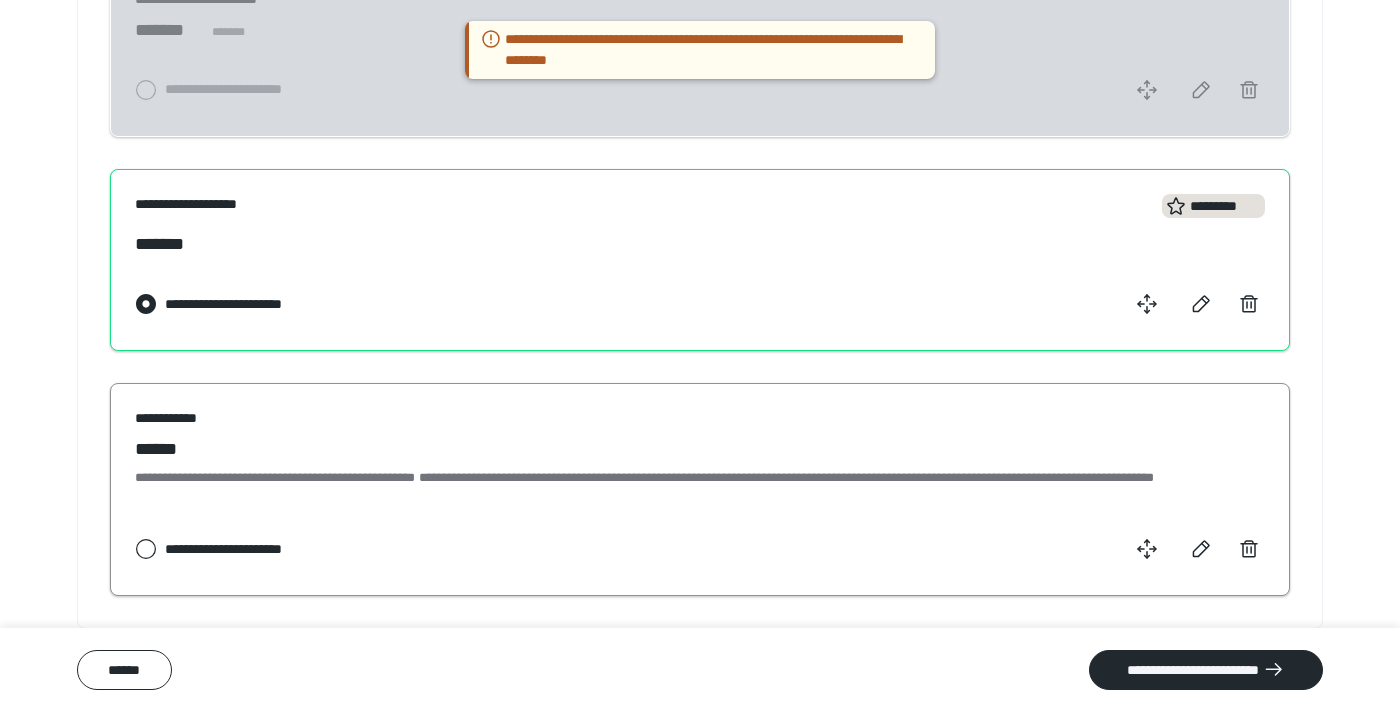 scroll, scrollTop: 0, scrollLeft: 0, axis: both 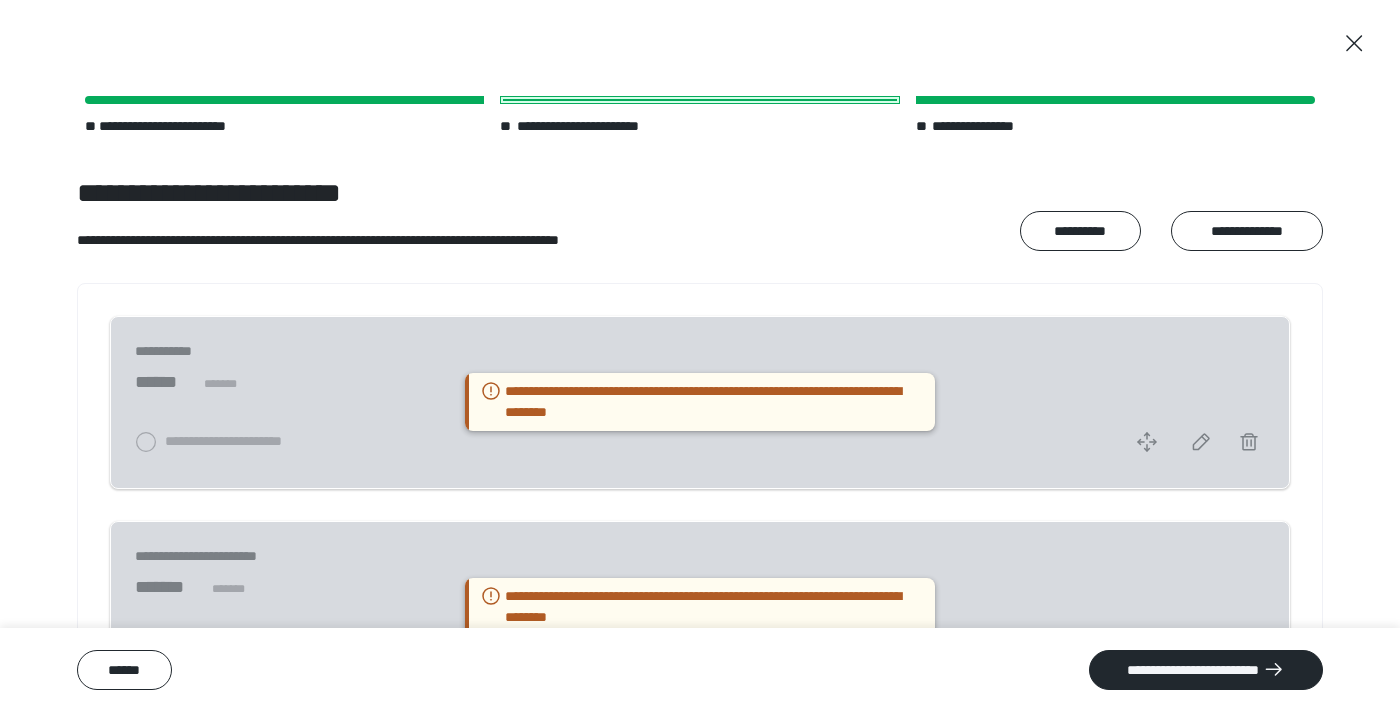 click on "**********" at bounding box center (982, 126) 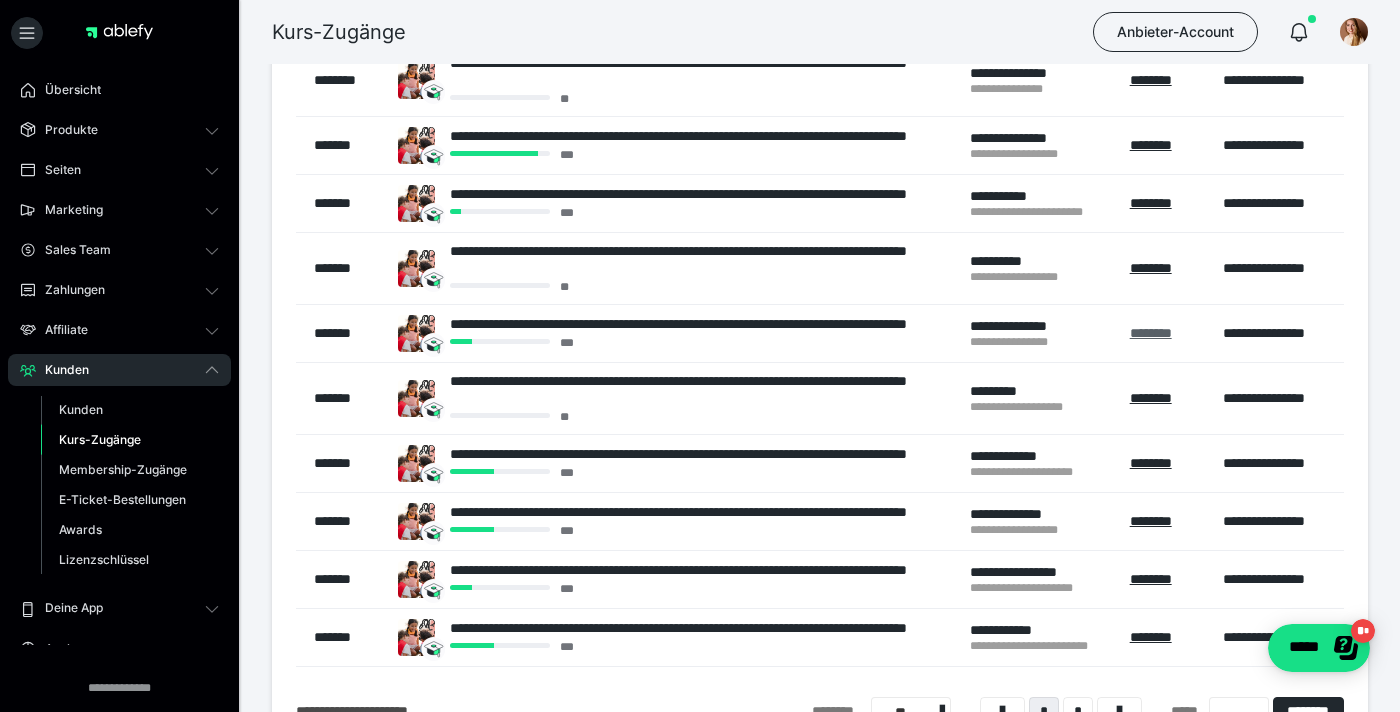 scroll, scrollTop: 132, scrollLeft: 0, axis: vertical 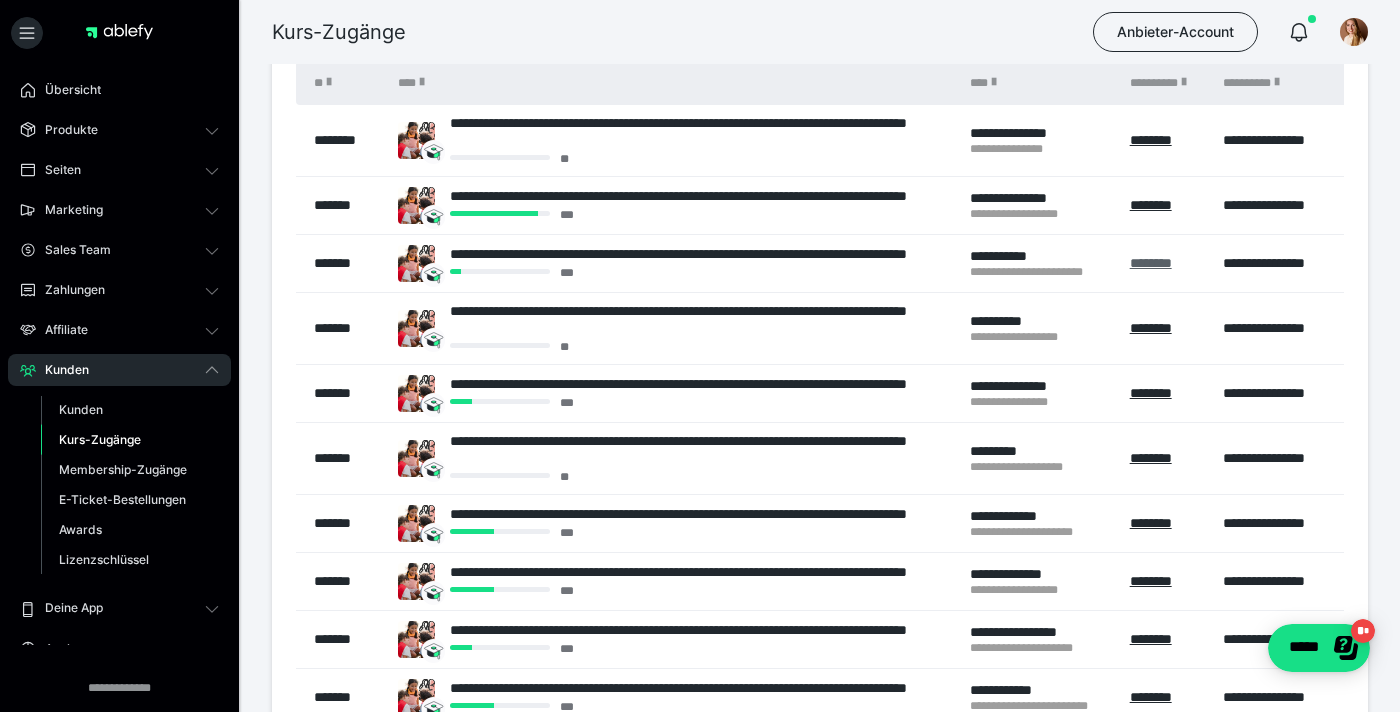 click on "********" at bounding box center [1151, 263] 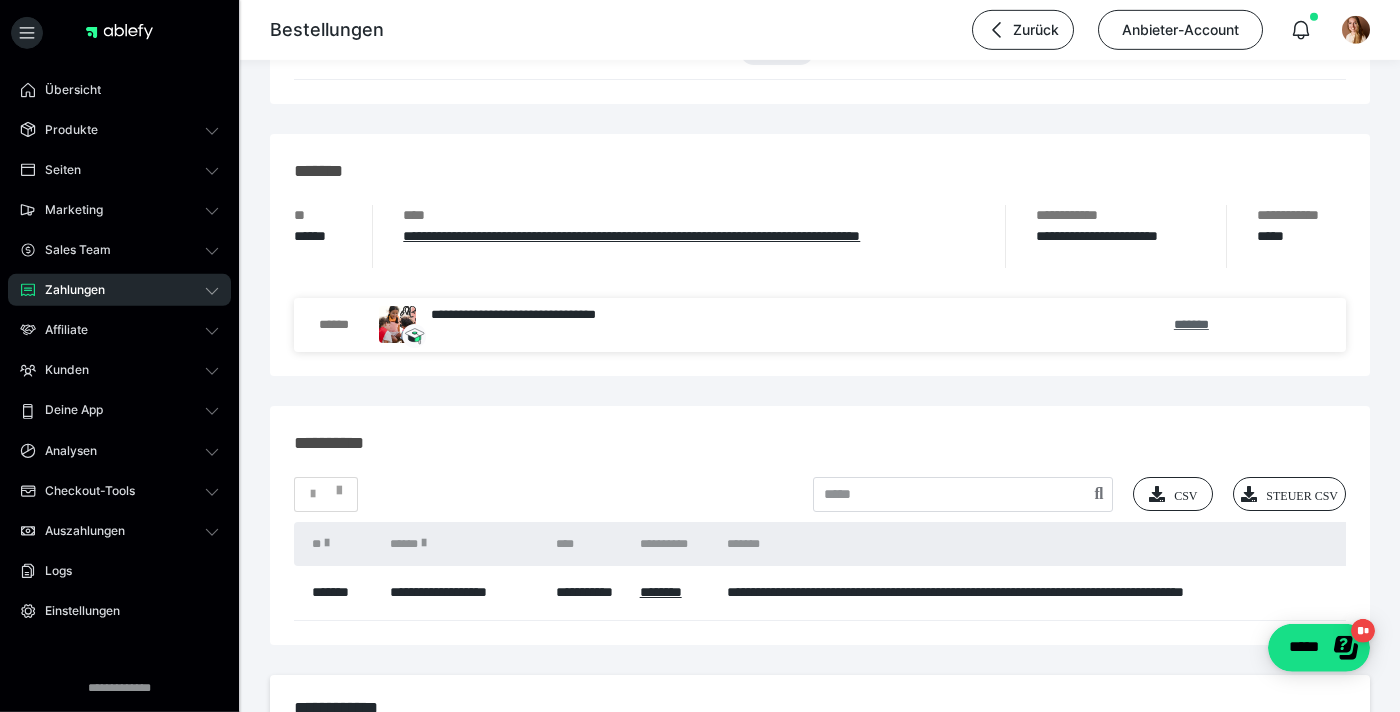 scroll, scrollTop: 1358, scrollLeft: 0, axis: vertical 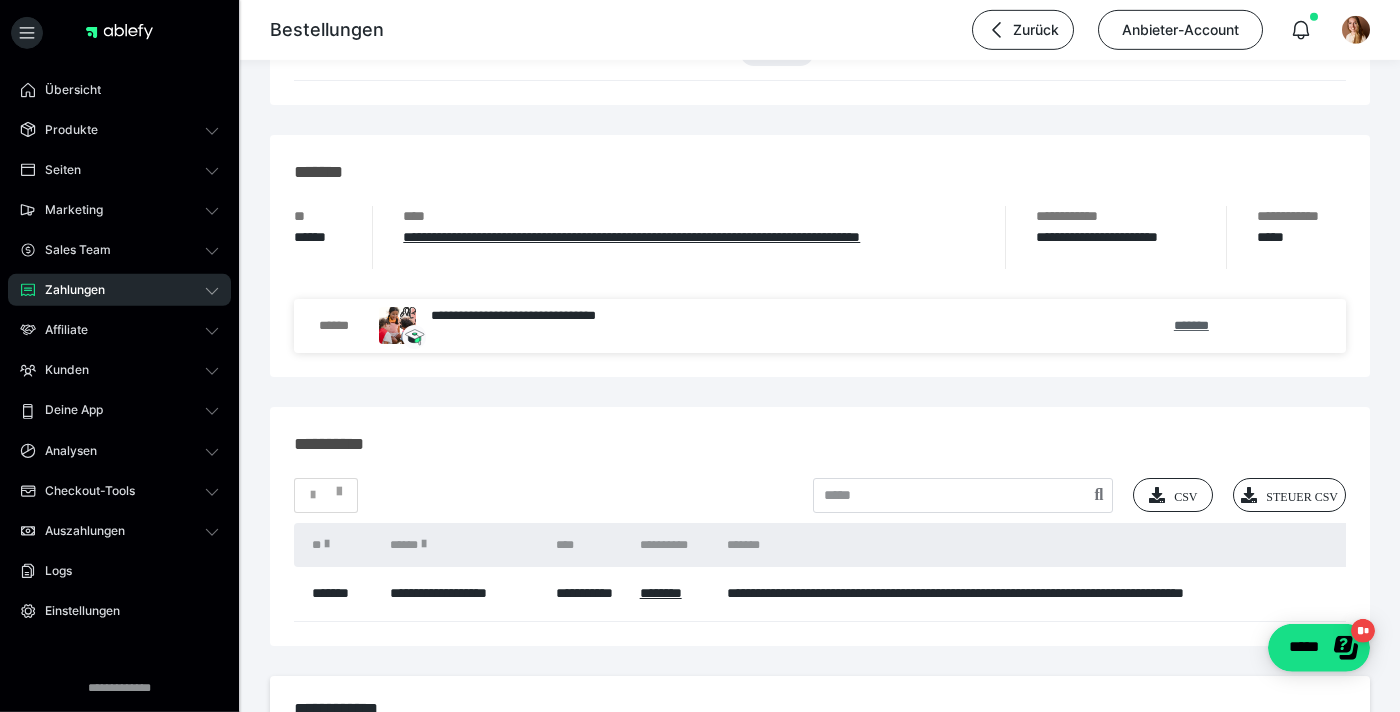 click on "*******" at bounding box center (1191, 325) 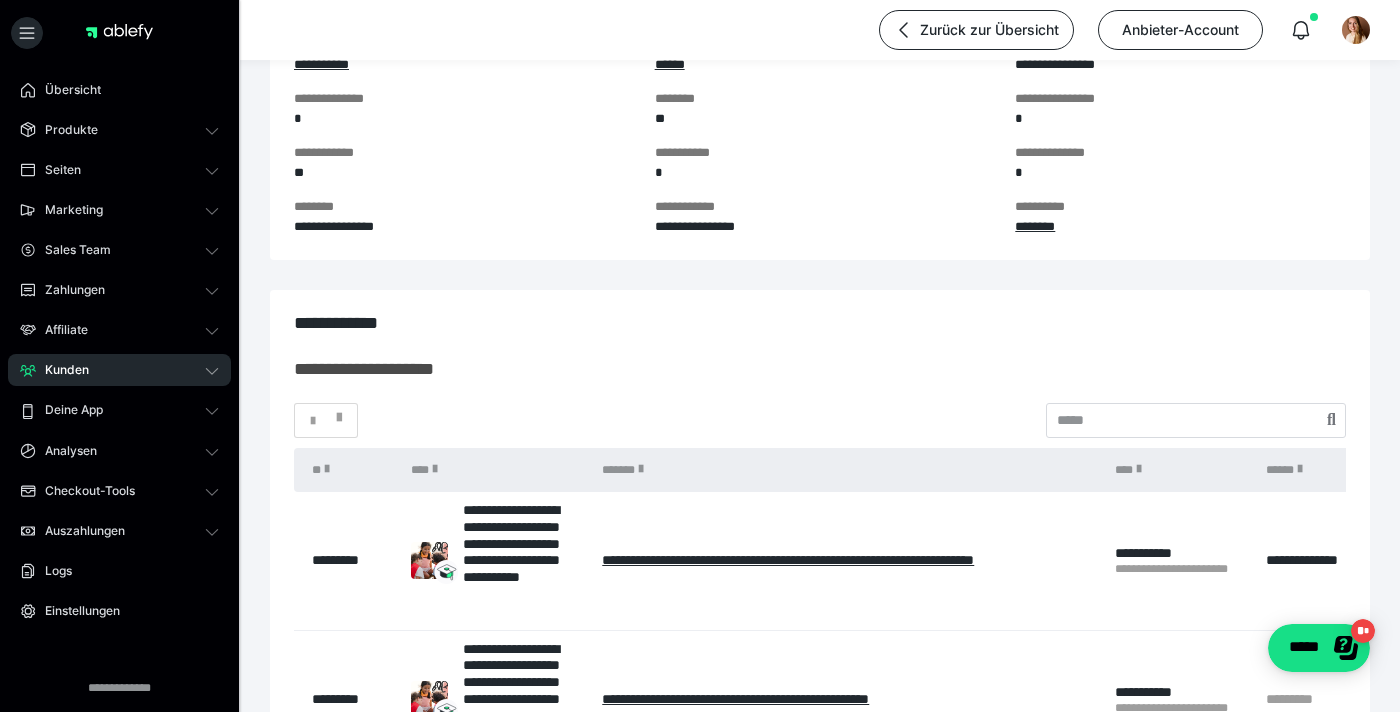 scroll, scrollTop: 0, scrollLeft: 0, axis: both 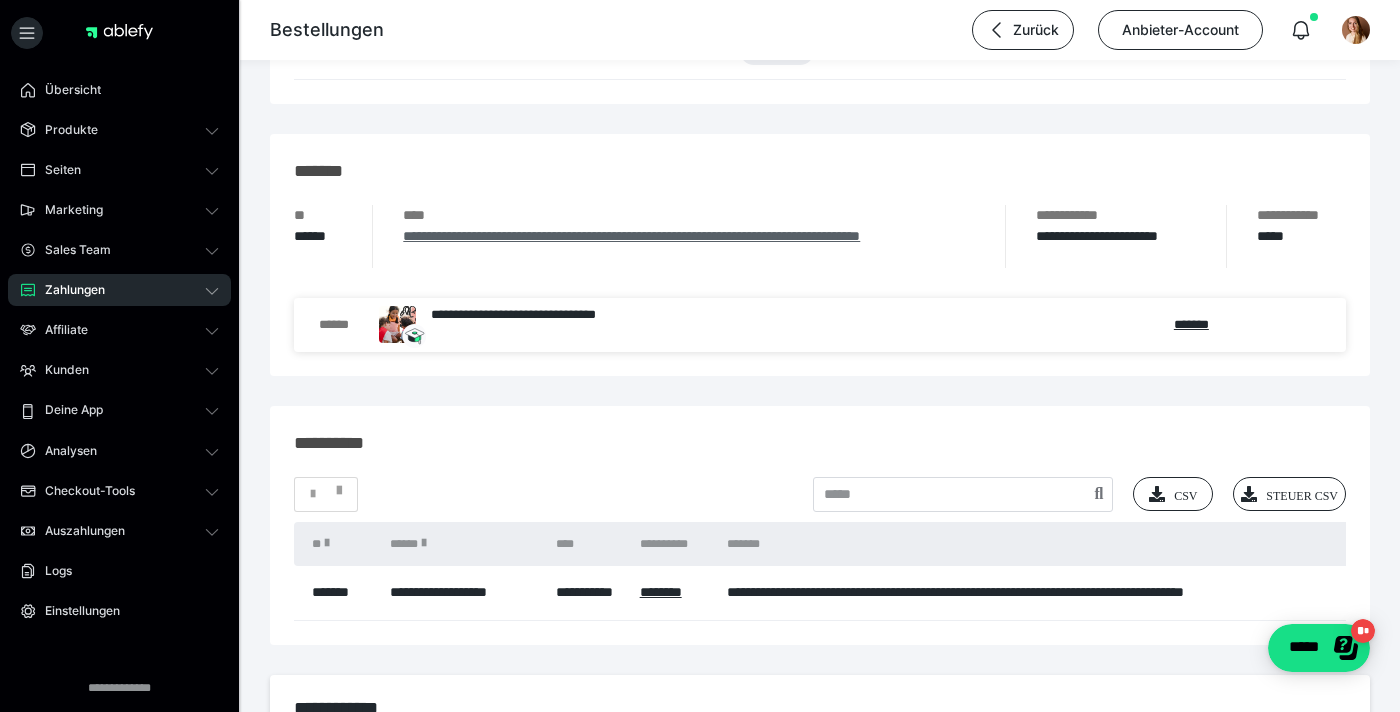 click on "**********" at bounding box center [631, 236] 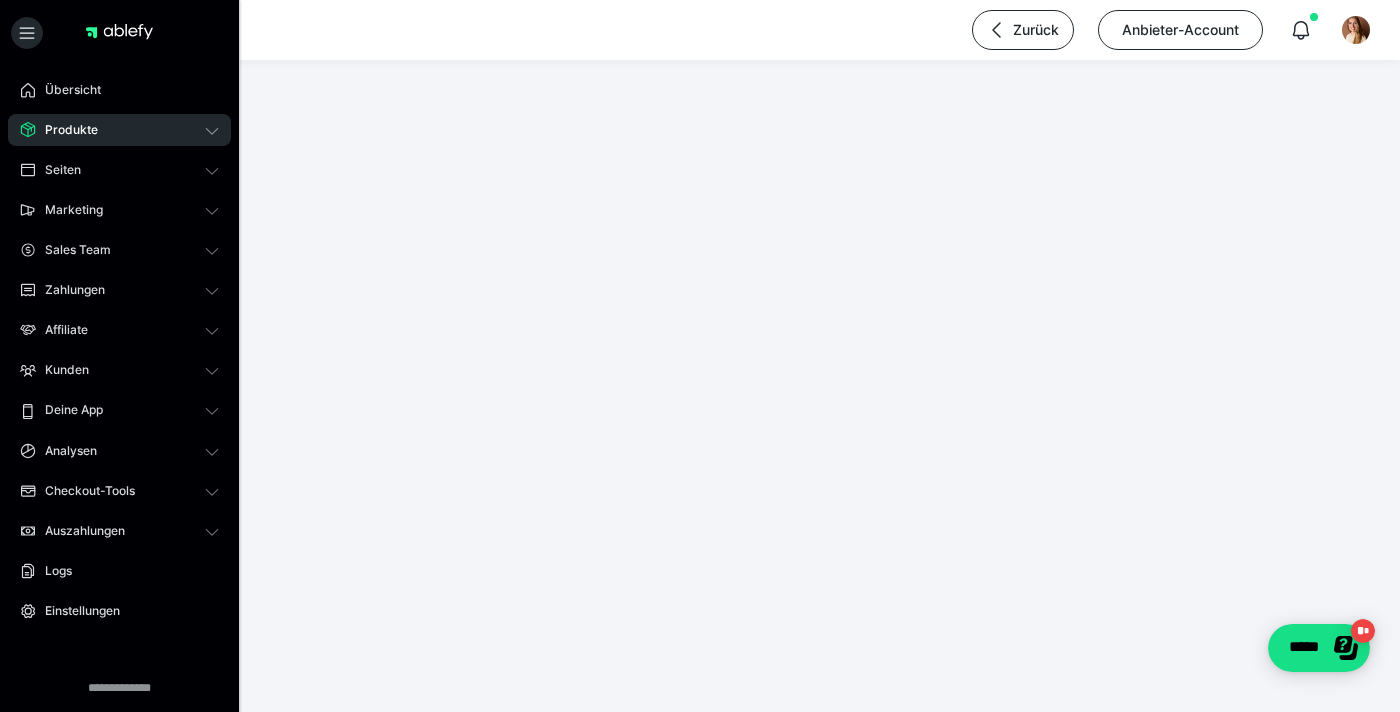 scroll, scrollTop: 0, scrollLeft: 0, axis: both 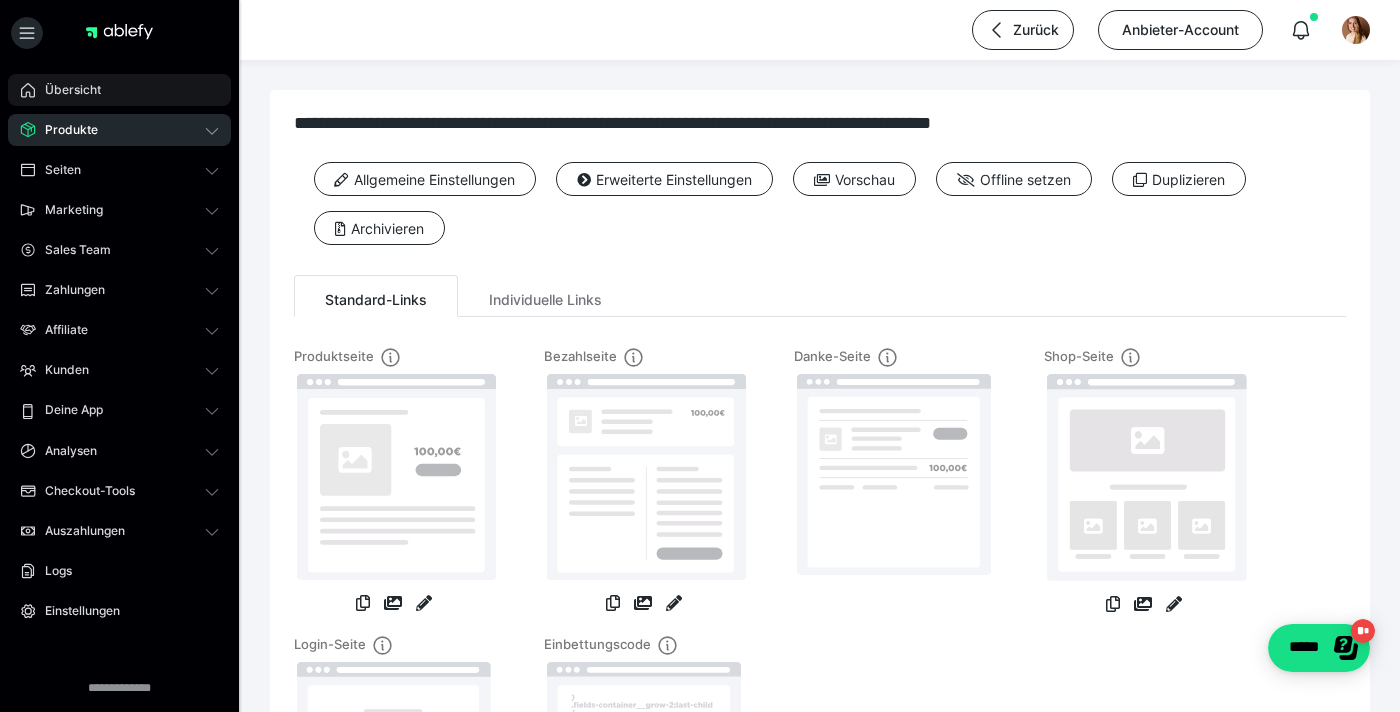 click on "Übersicht" at bounding box center [119, 90] 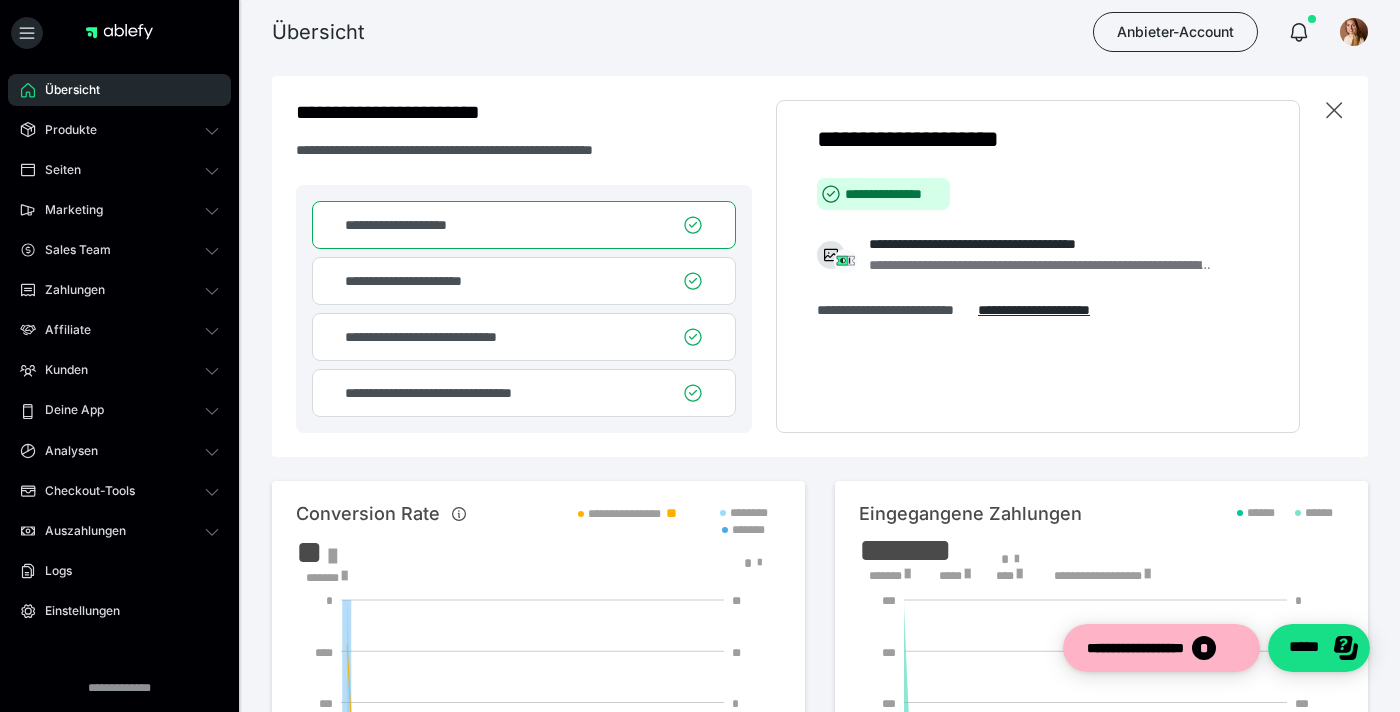 scroll, scrollTop: 0, scrollLeft: 0, axis: both 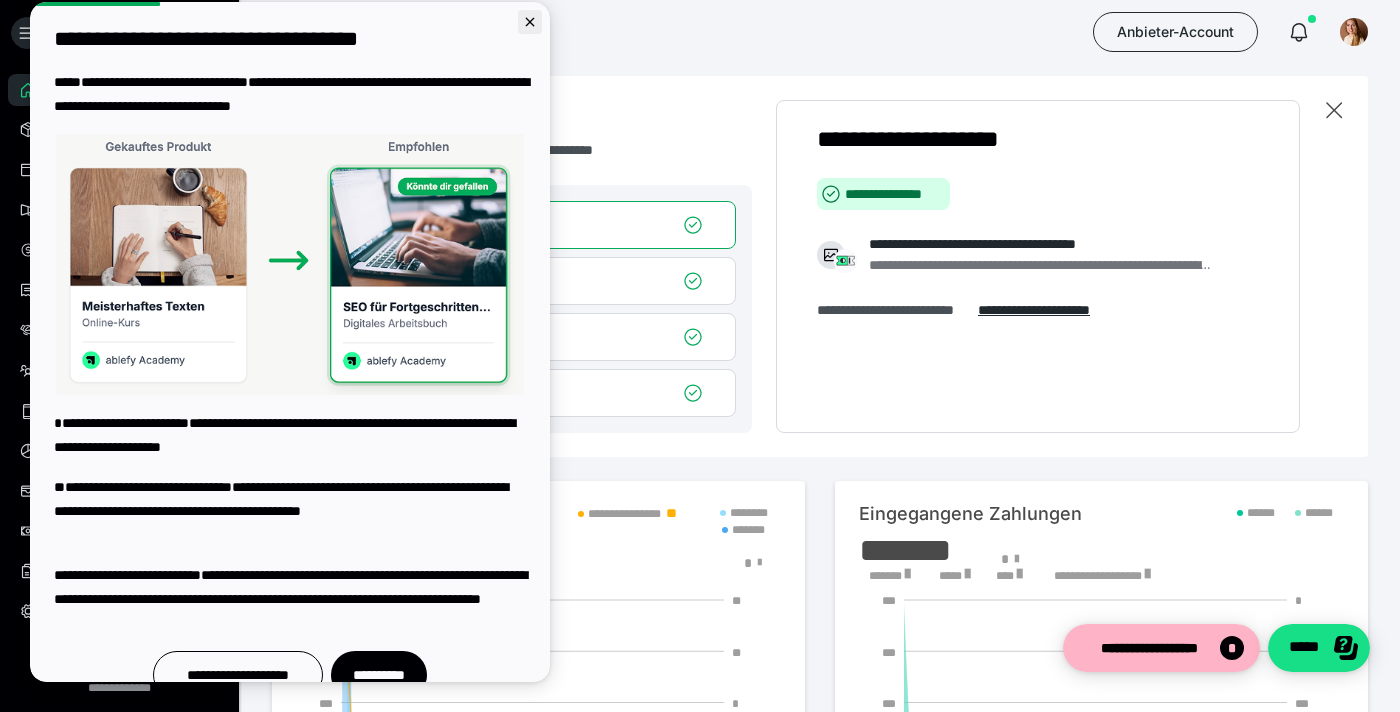 click 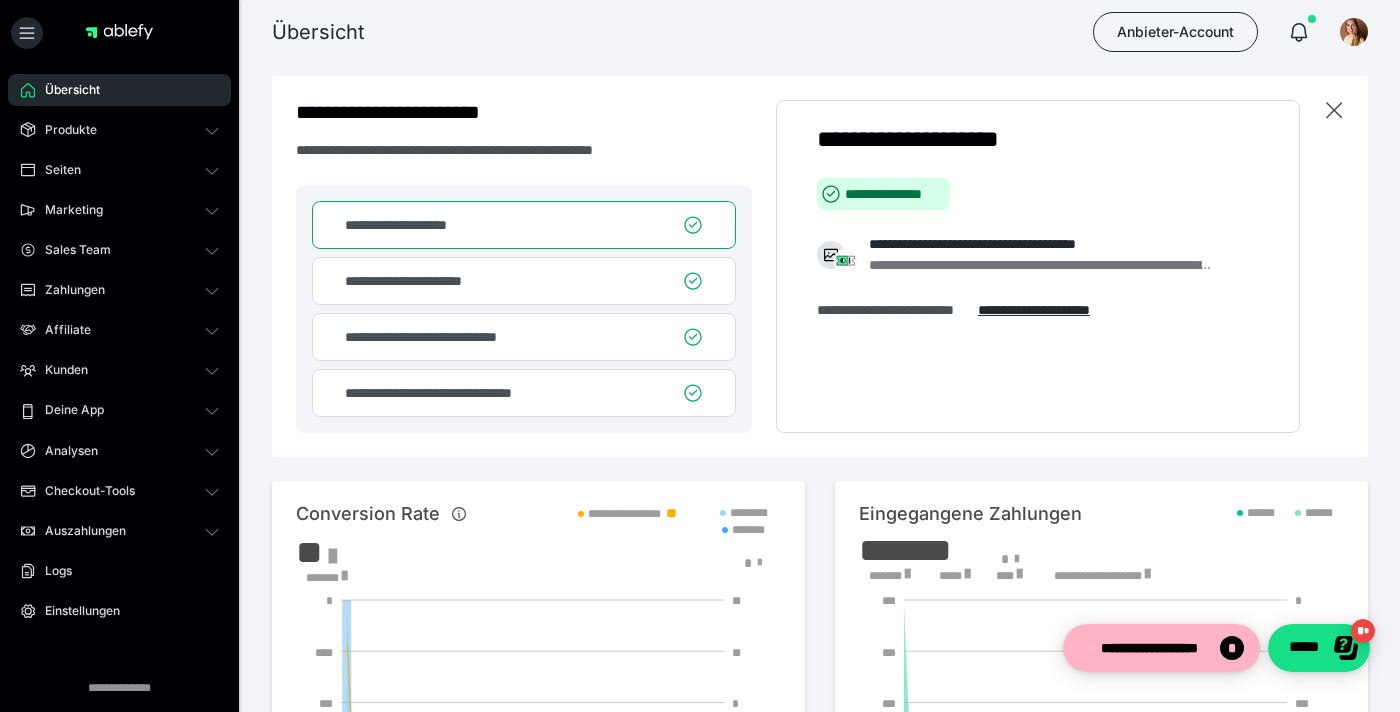 scroll, scrollTop: 0, scrollLeft: 0, axis: both 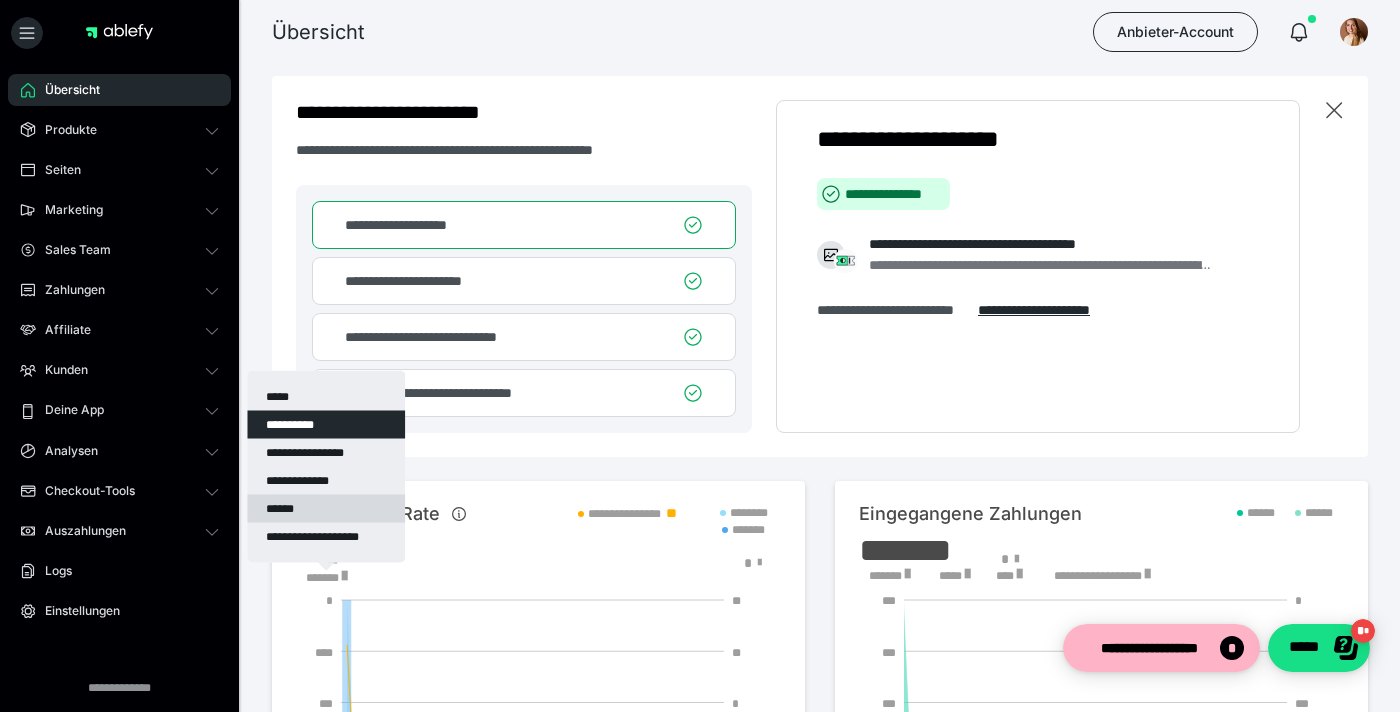 click on "******" at bounding box center (326, 509) 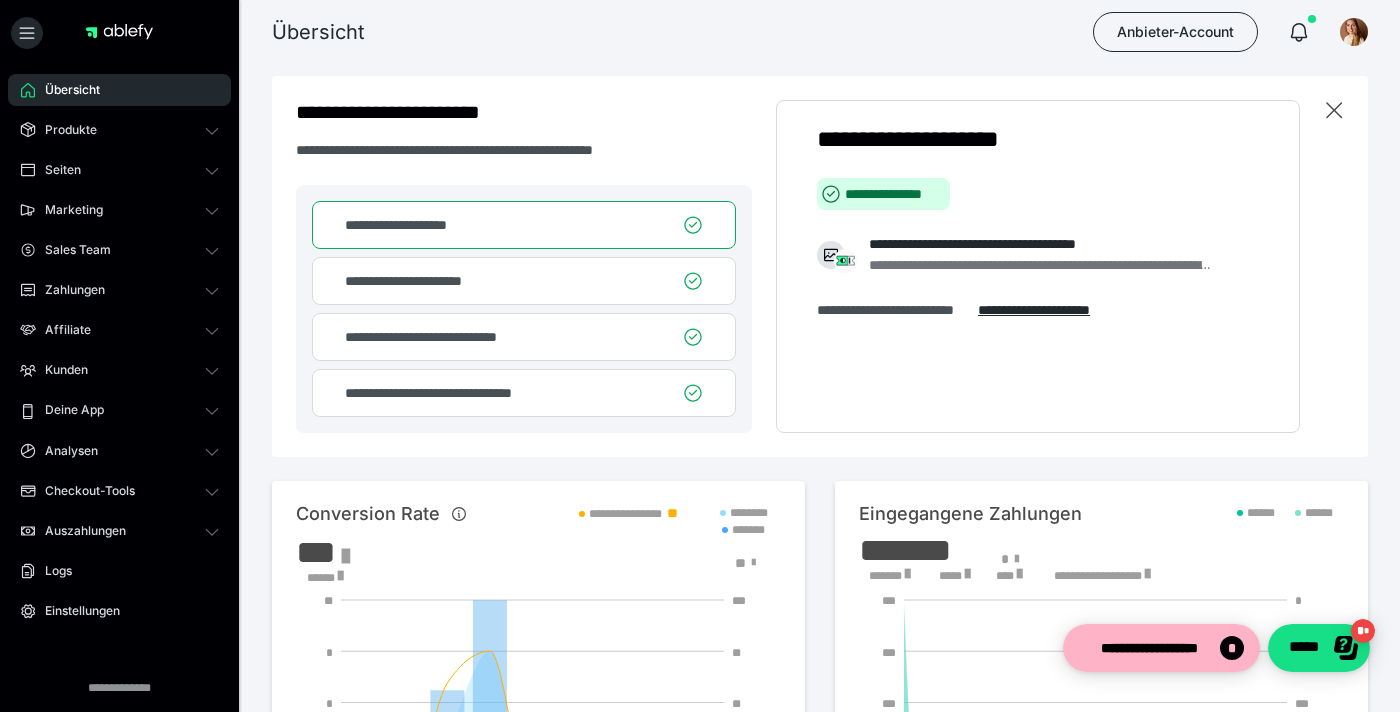 click on "*******" at bounding box center (889, 576) 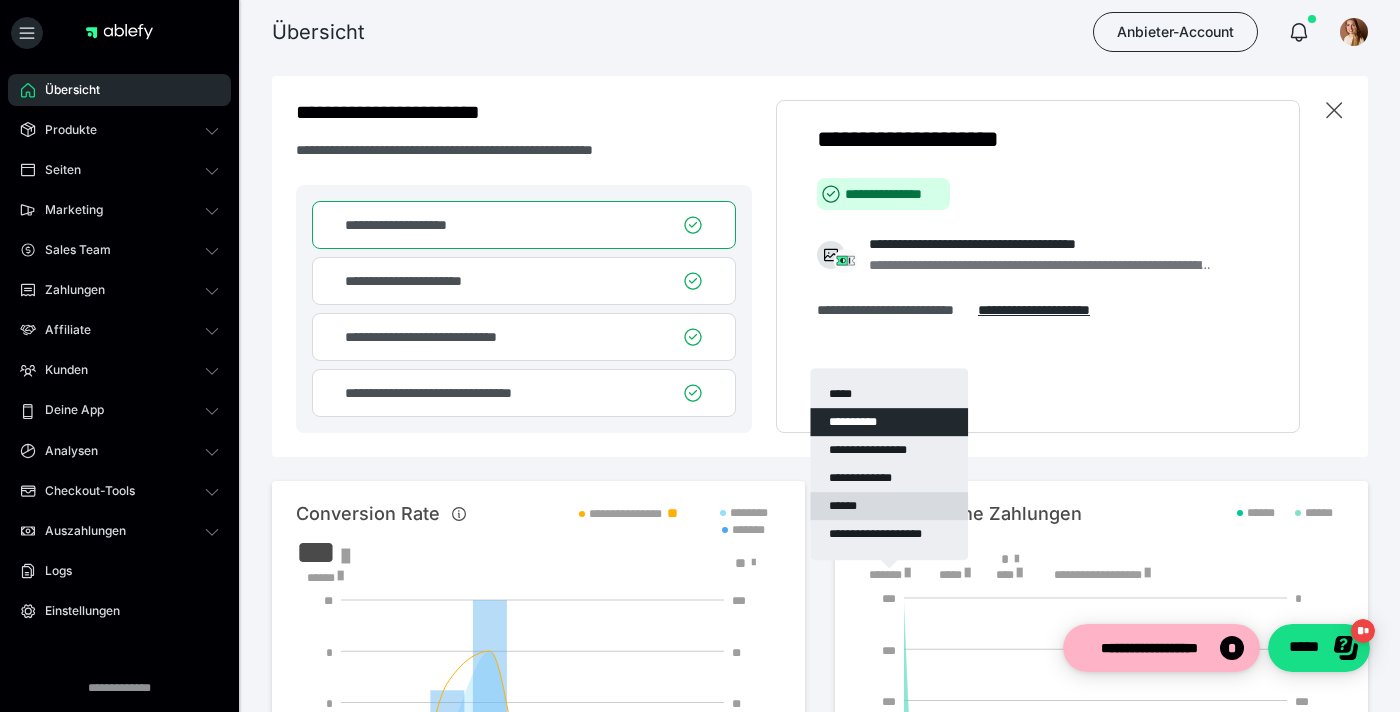 click on "******" at bounding box center [889, 506] 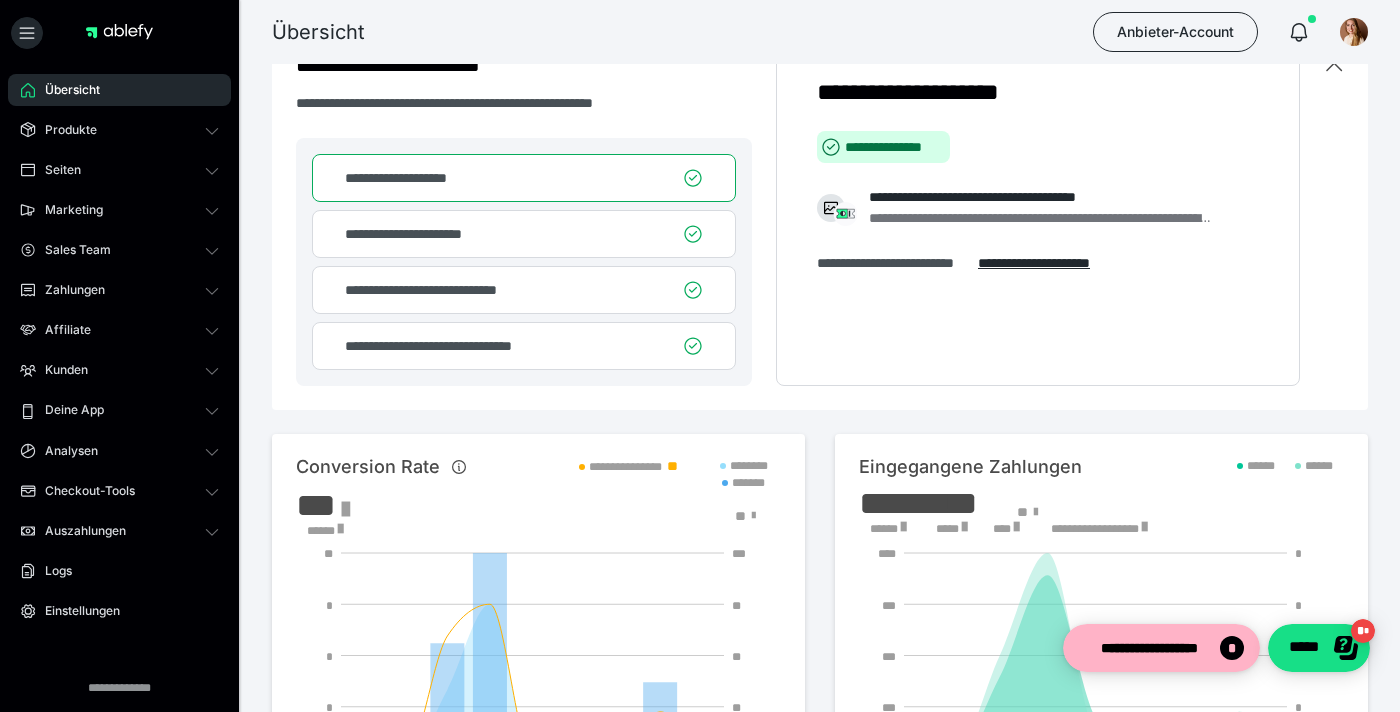 scroll, scrollTop: 64, scrollLeft: 0, axis: vertical 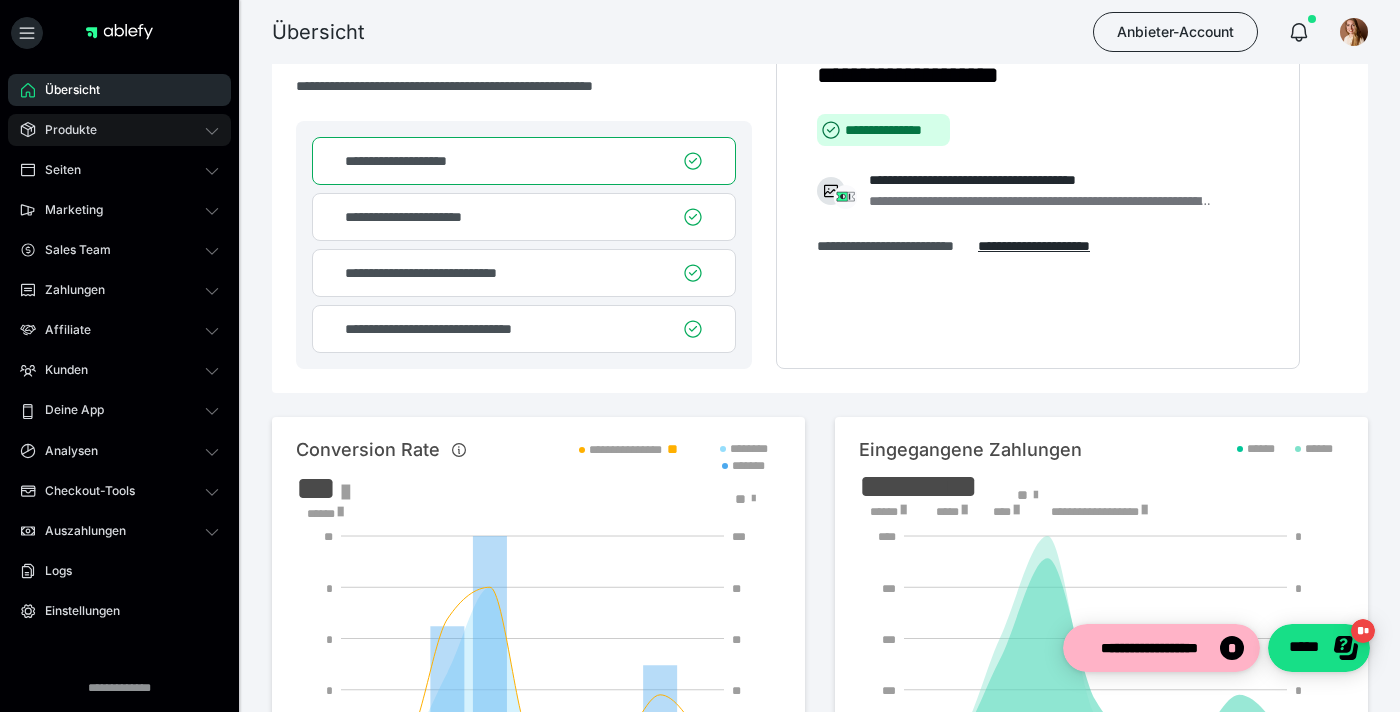 click on "Produkte" at bounding box center (119, 130) 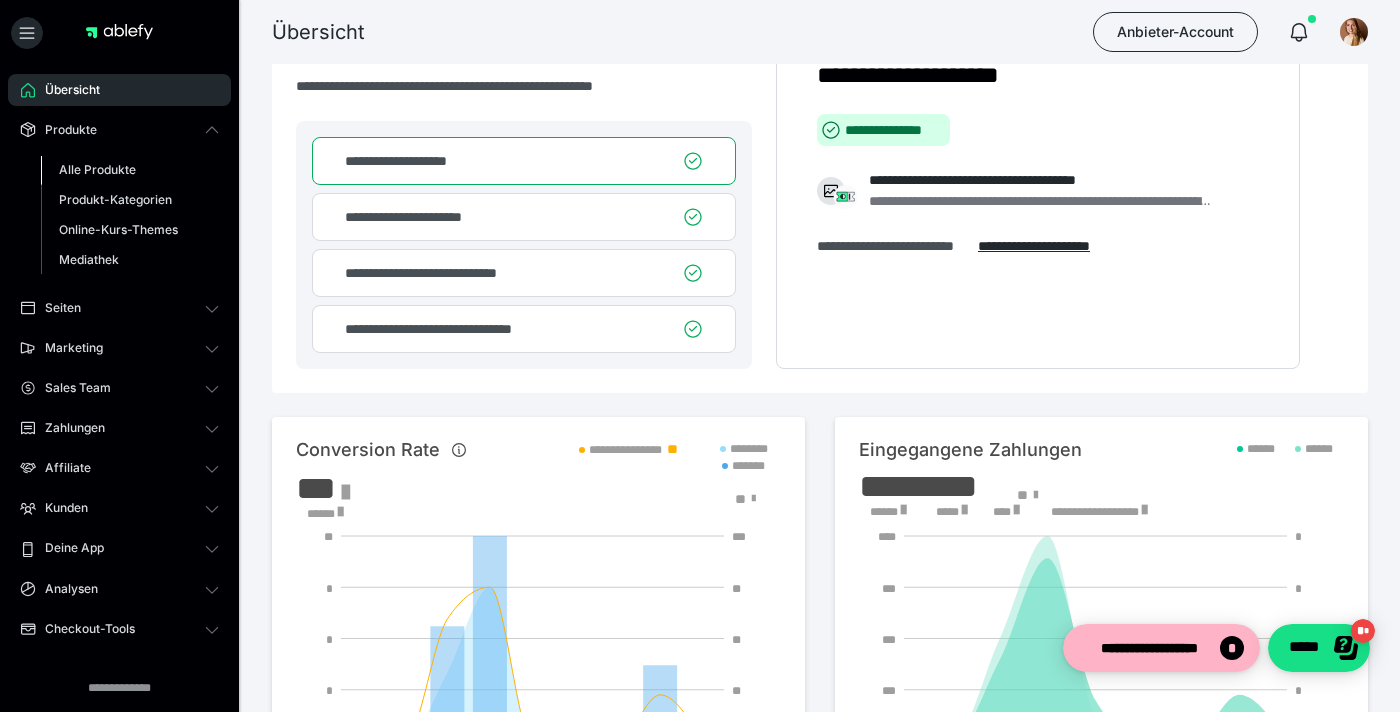 click on "Alle Produkte" at bounding box center (97, 169) 